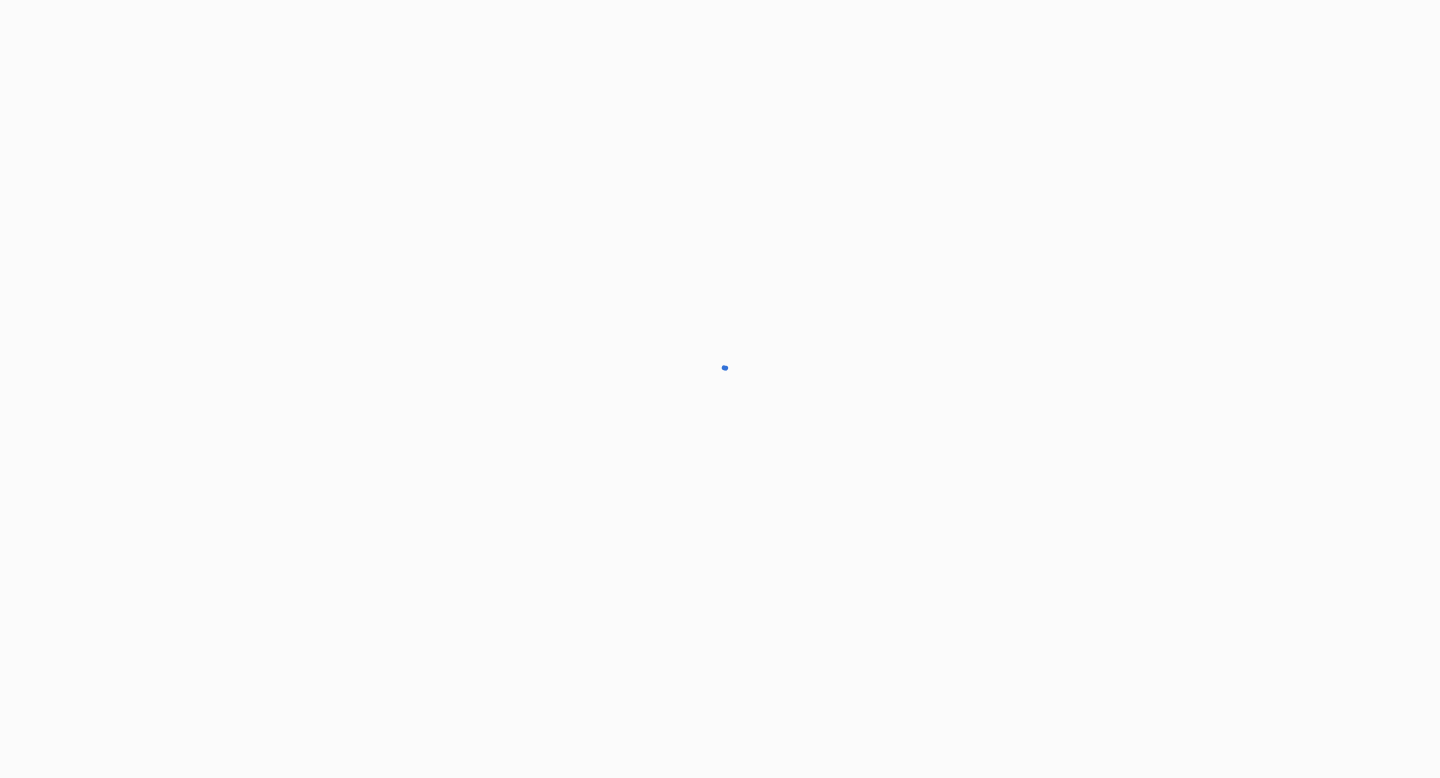 scroll, scrollTop: 0, scrollLeft: 0, axis: both 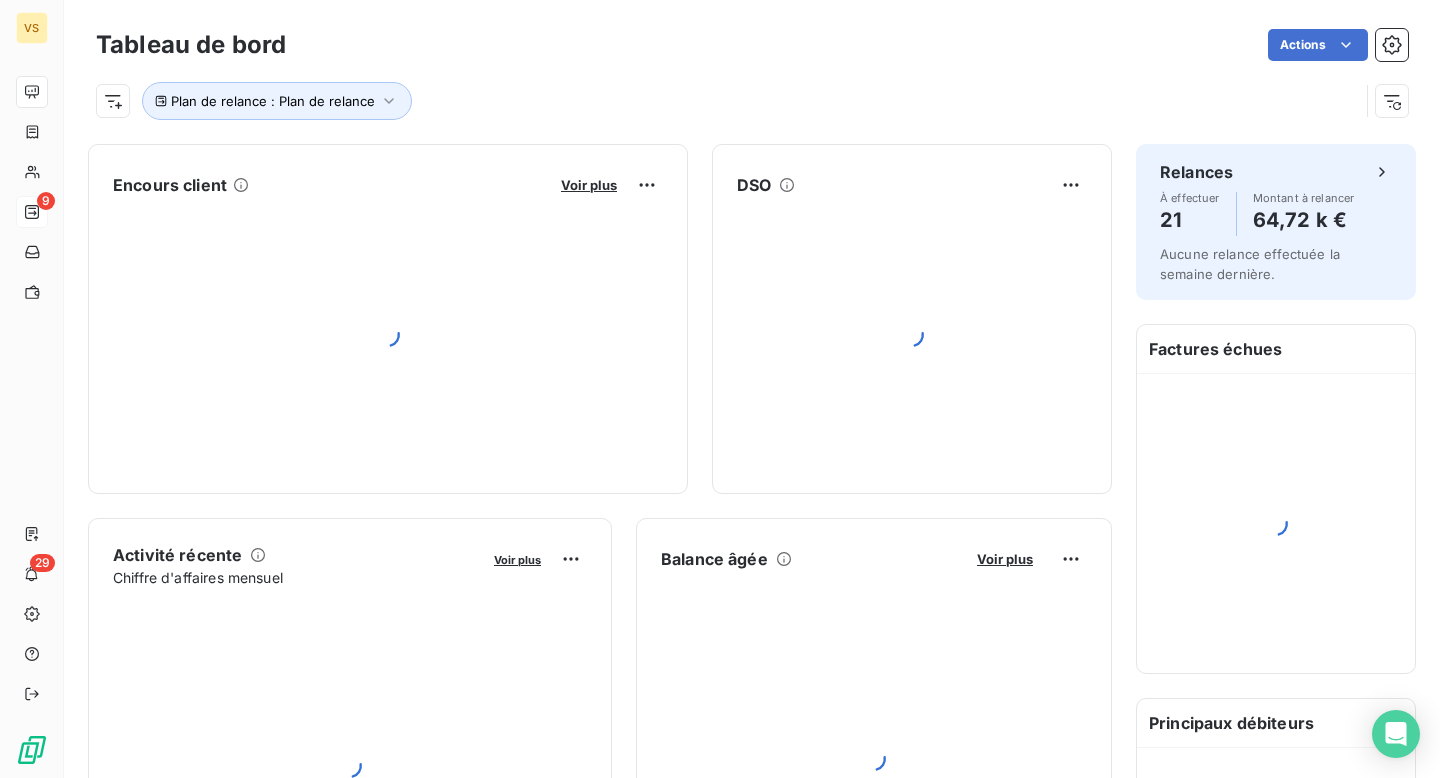 click at bounding box center (32, 212) 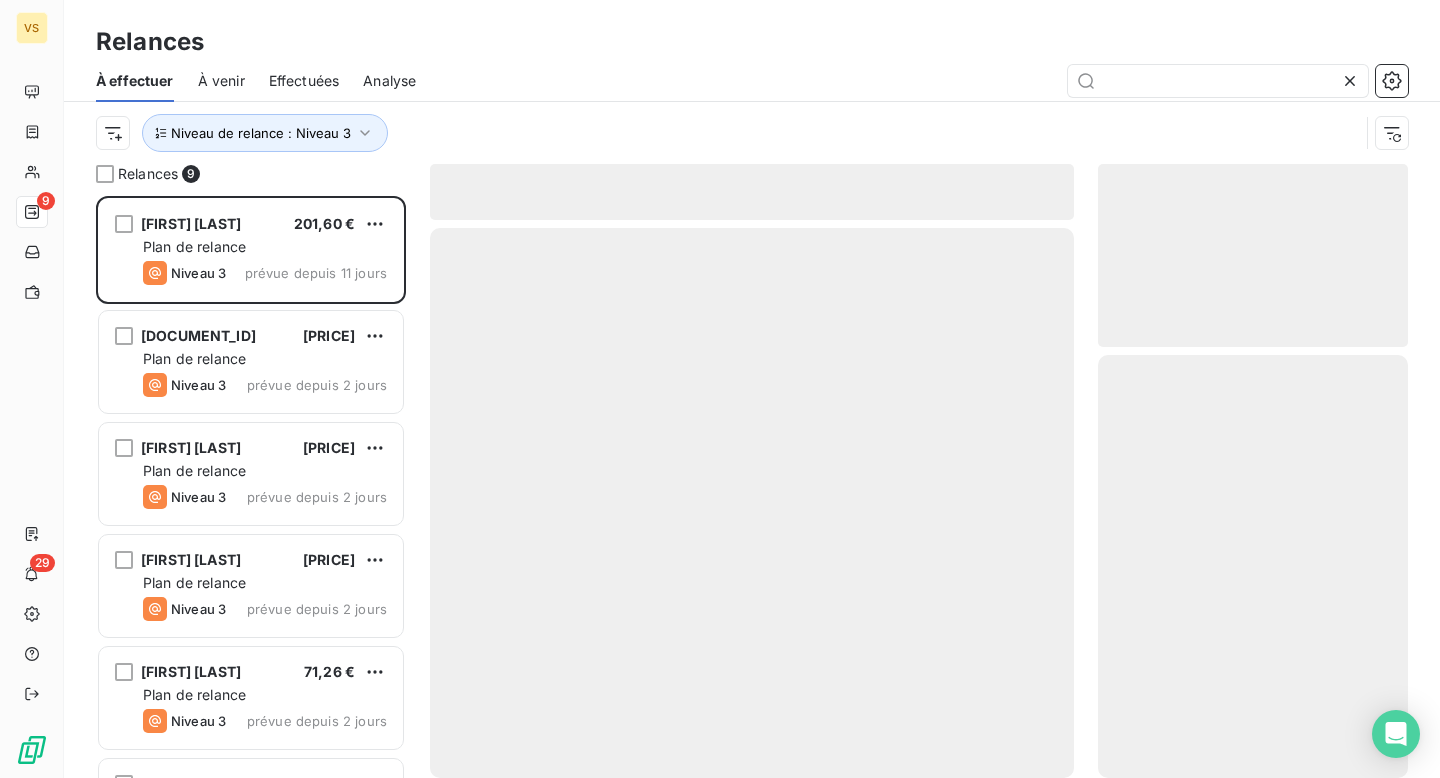 scroll, scrollTop: 1, scrollLeft: 1, axis: both 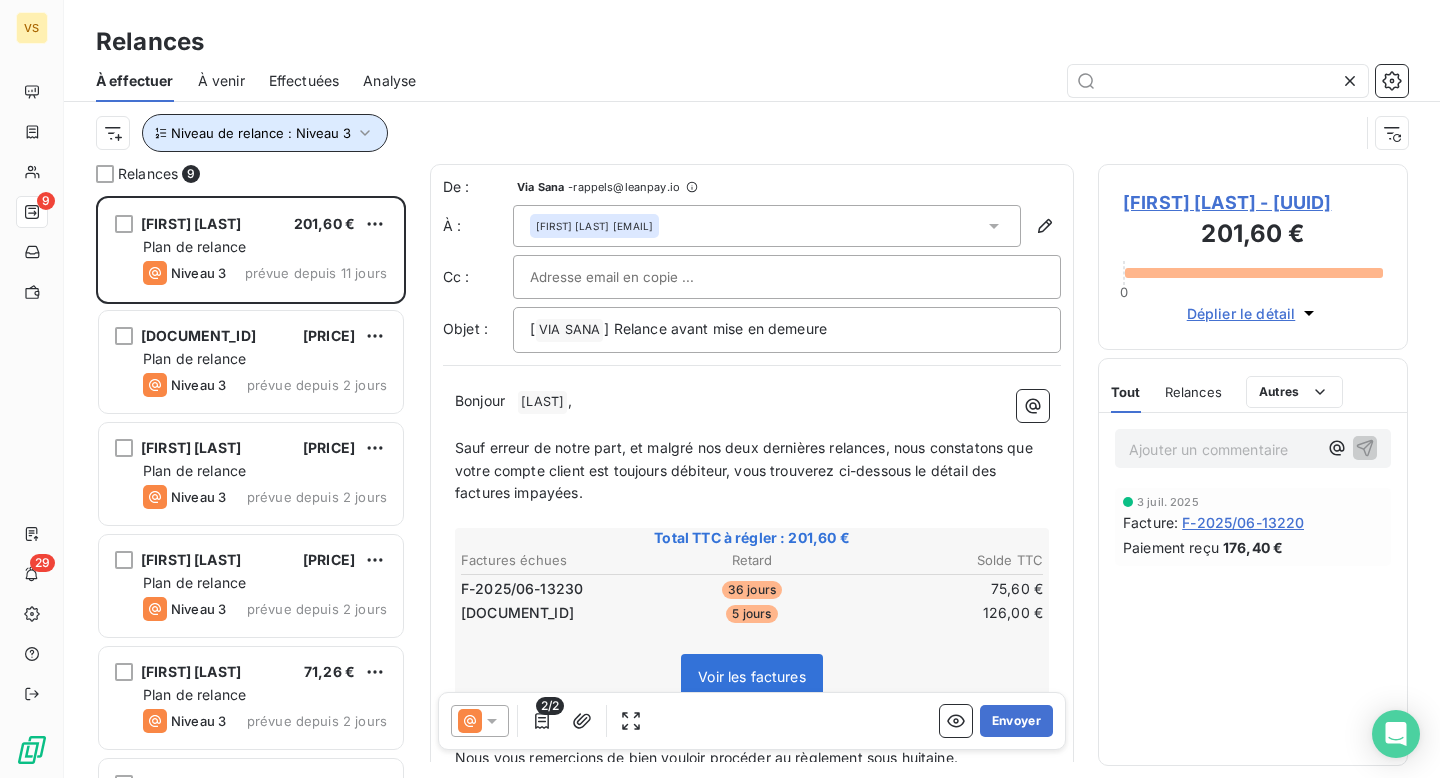 click on "Niveau de relance  : Niveau 3" at bounding box center (265, 133) 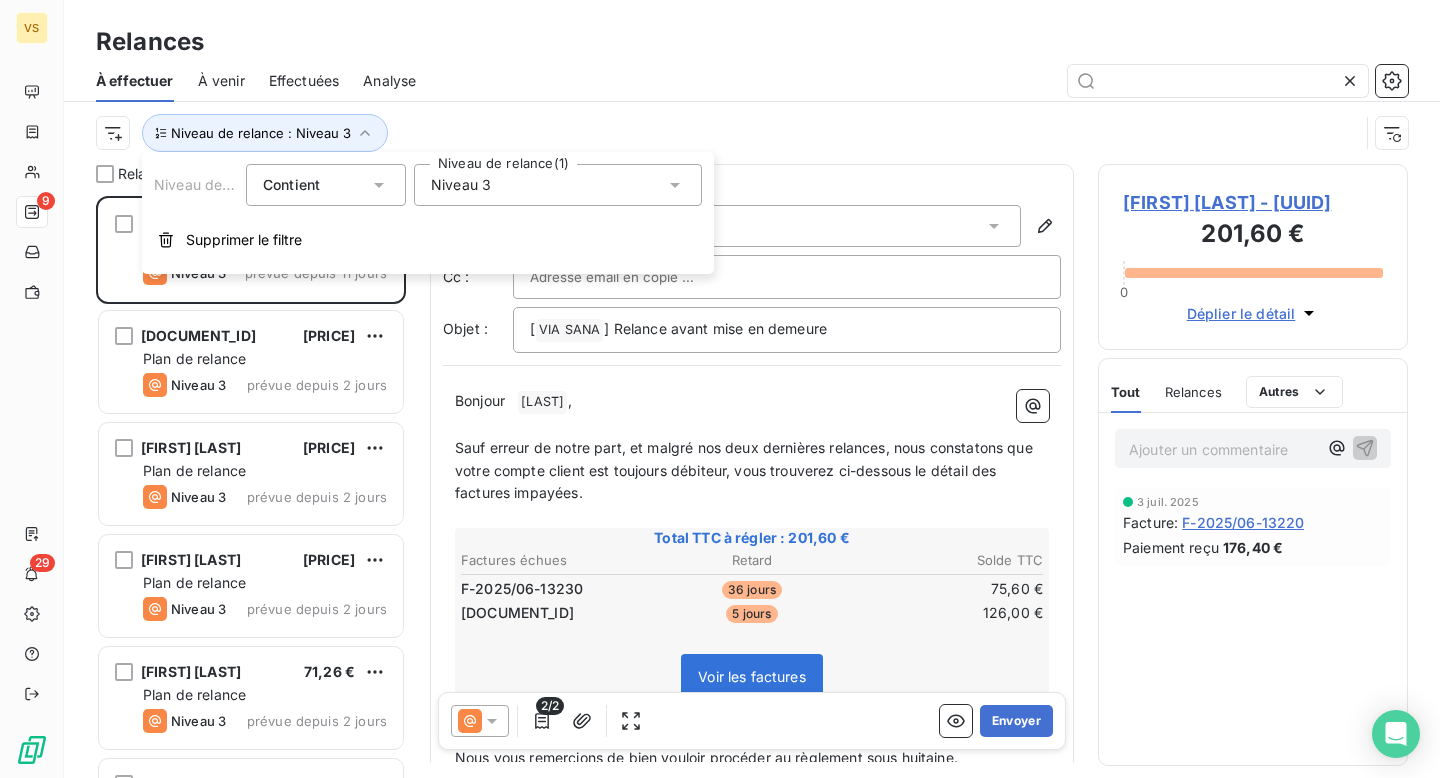 click on "Niveau de relance Contient is Niveau de relance  (1) Niveau 3 Supprimer le filtre" at bounding box center (428, 213) 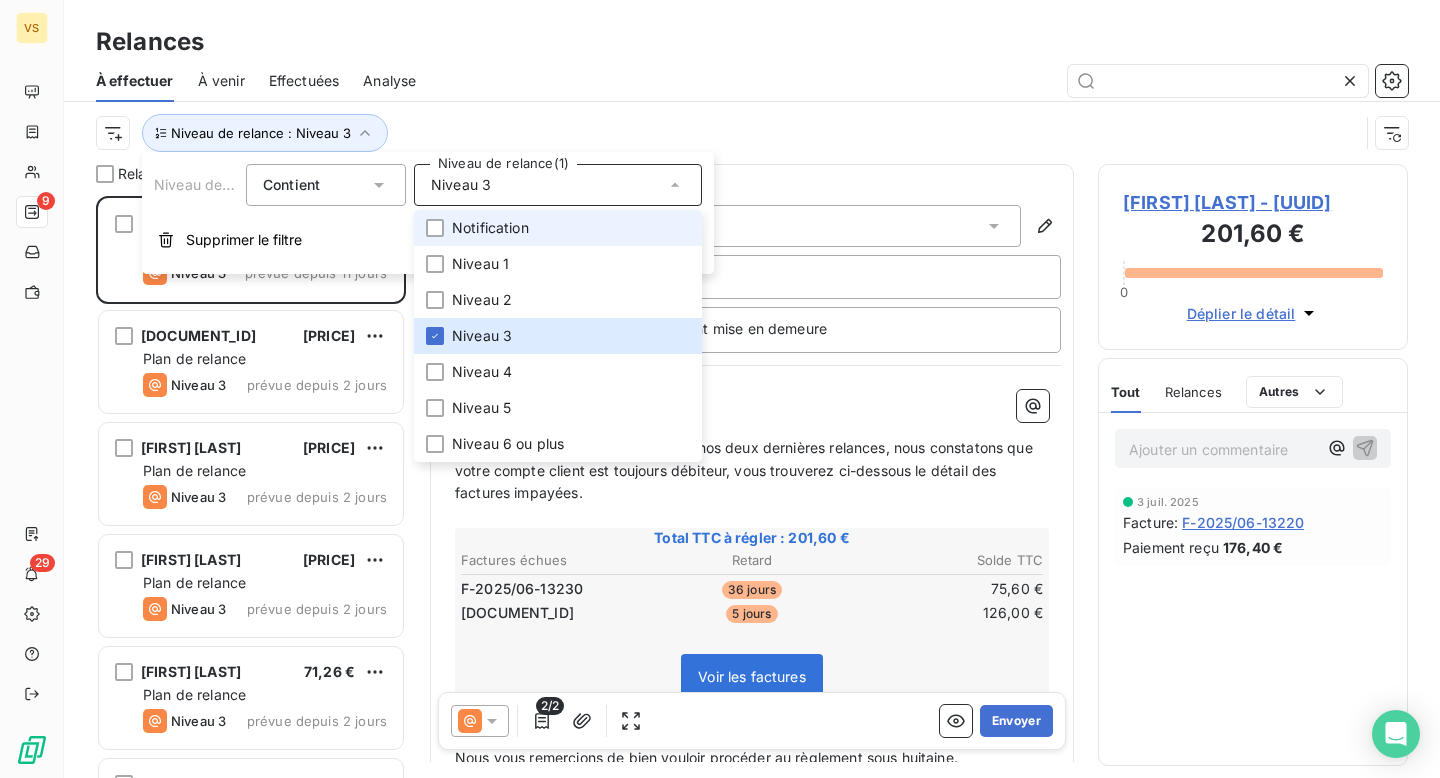 click on "Notification" at bounding box center [558, 228] 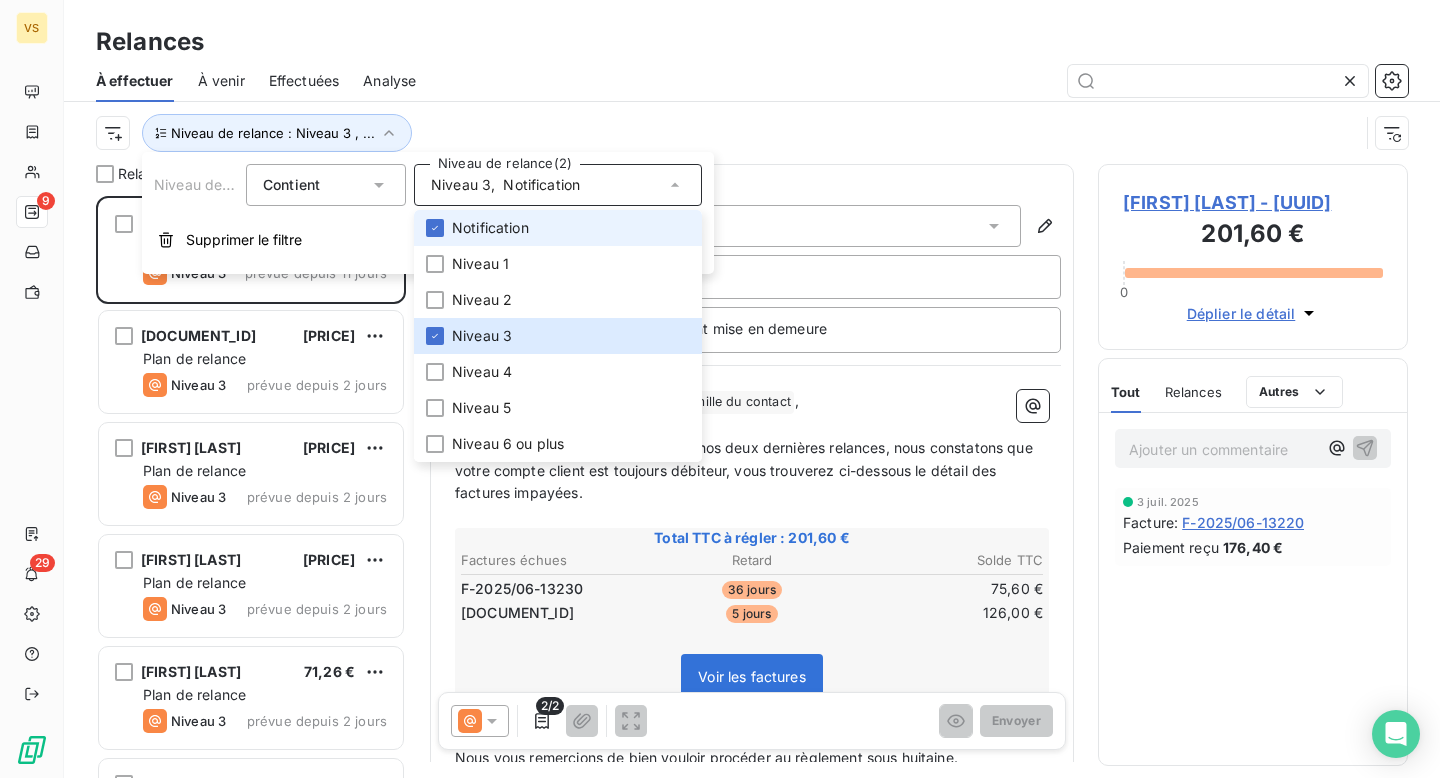 scroll, scrollTop: 1, scrollLeft: 1, axis: both 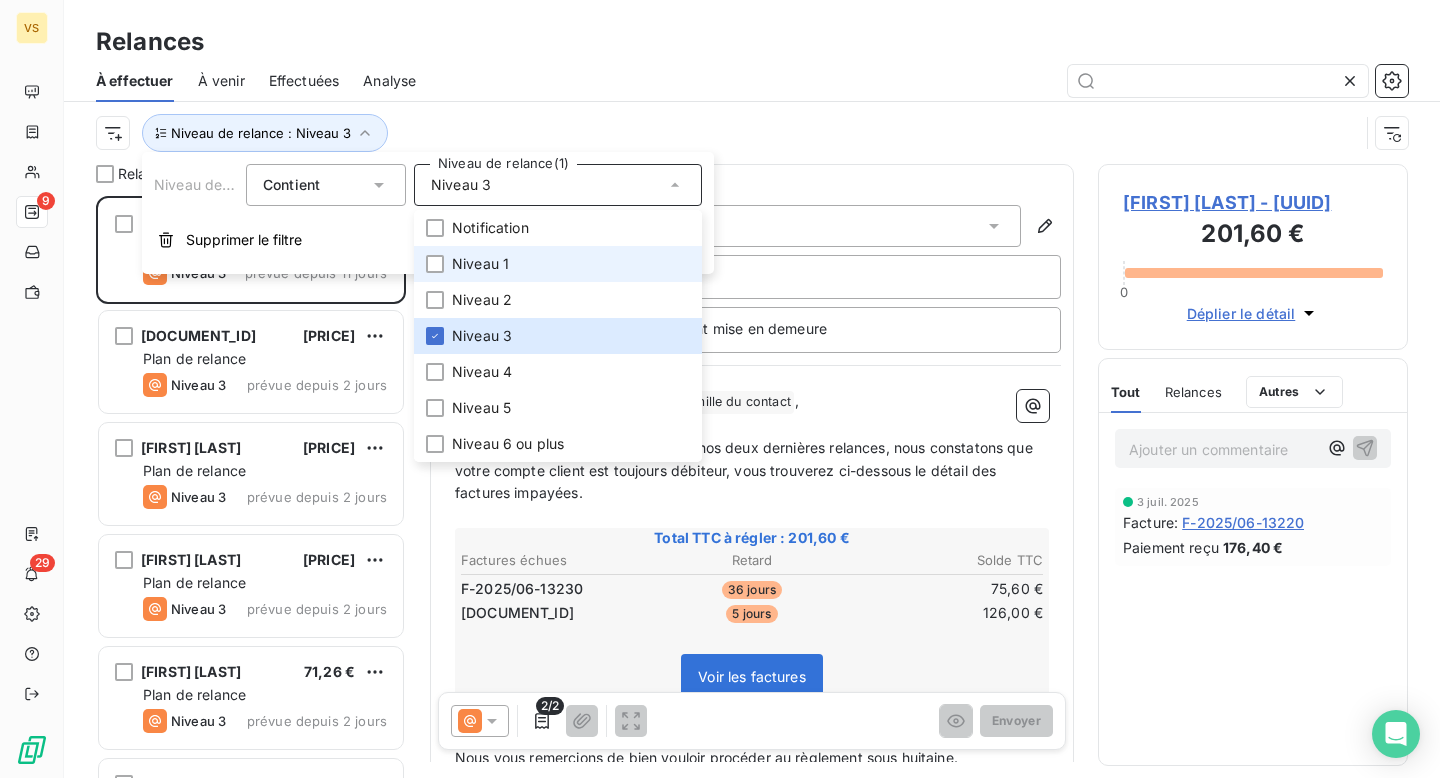 click on "Niveau 1" at bounding box center (558, 264) 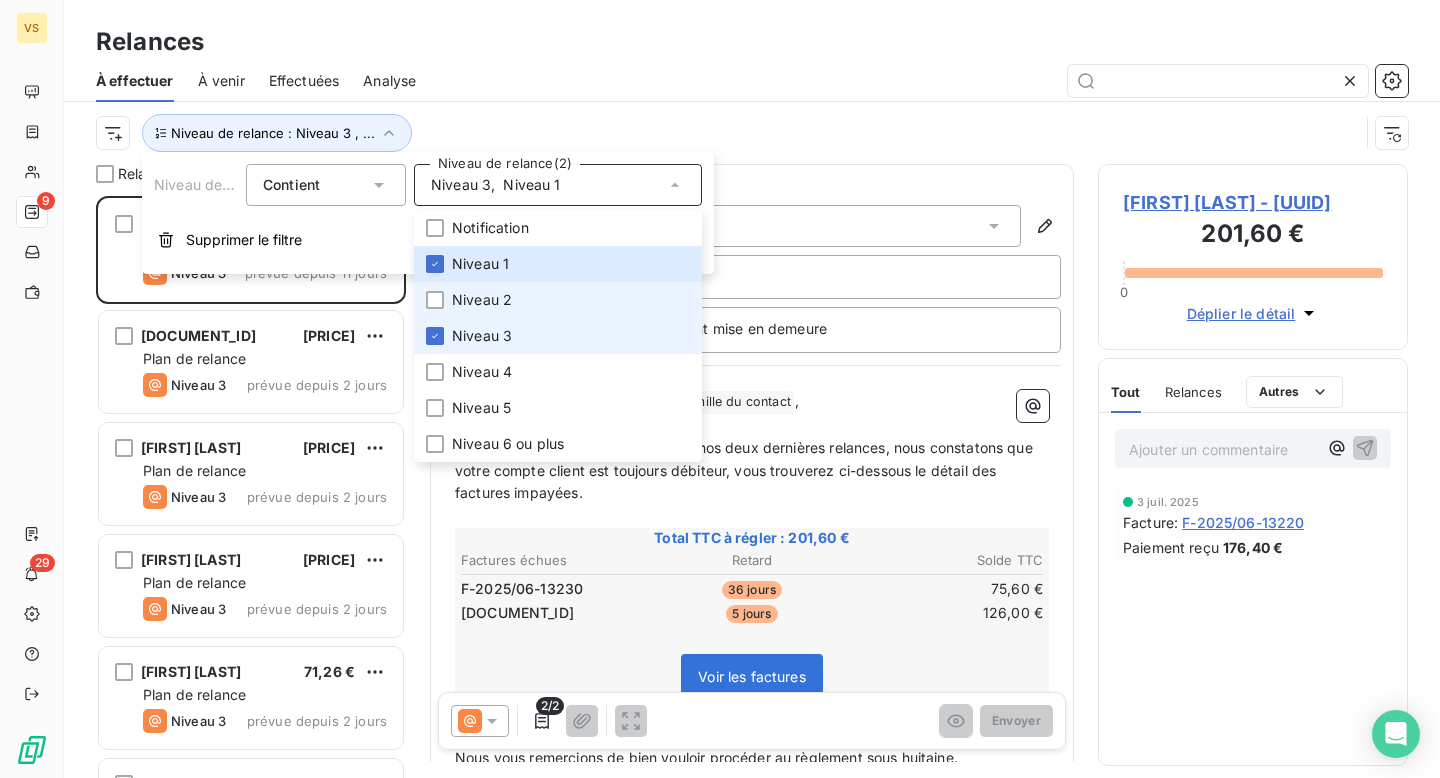 scroll, scrollTop: 1, scrollLeft: 1, axis: both 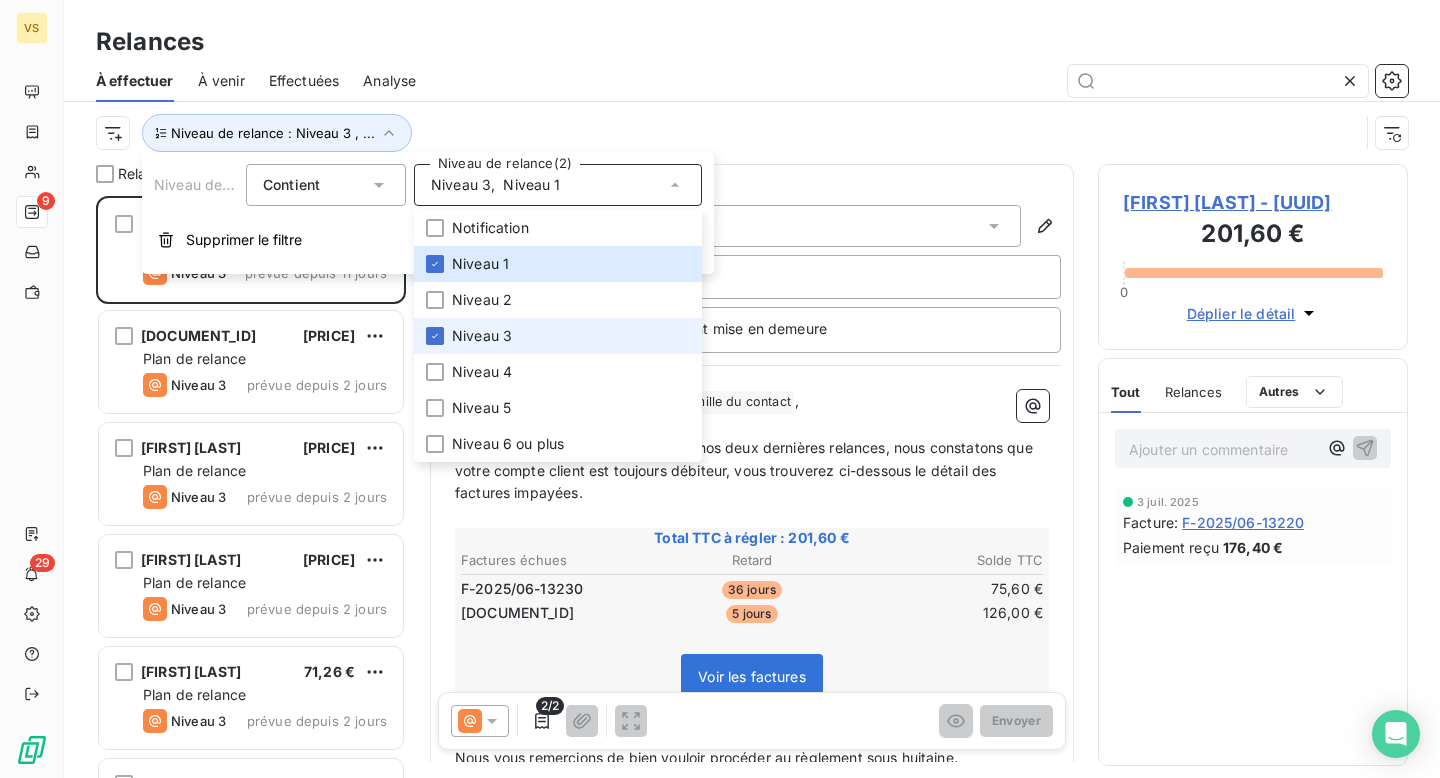 click on "Niveau 3" at bounding box center (558, 336) 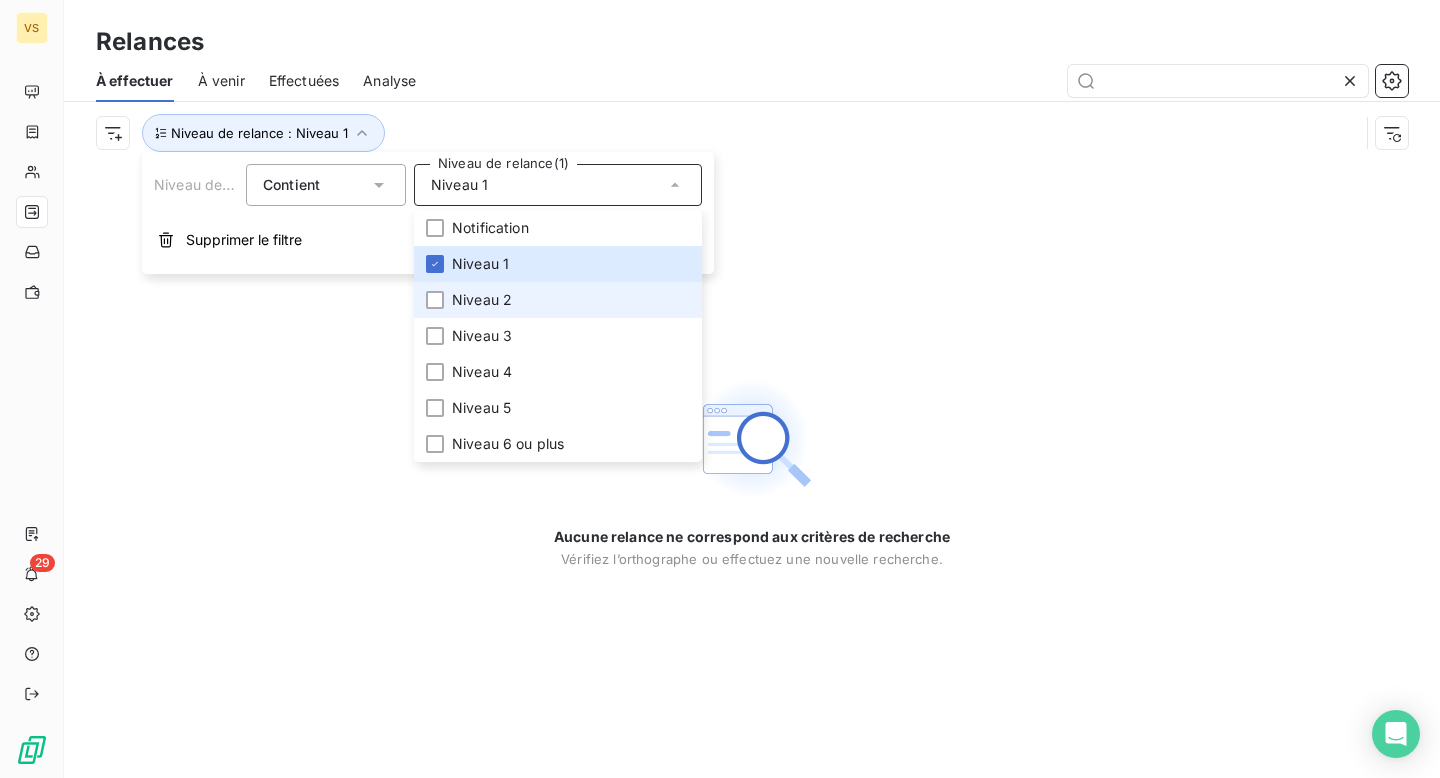 click on "Niveau 2" at bounding box center [558, 300] 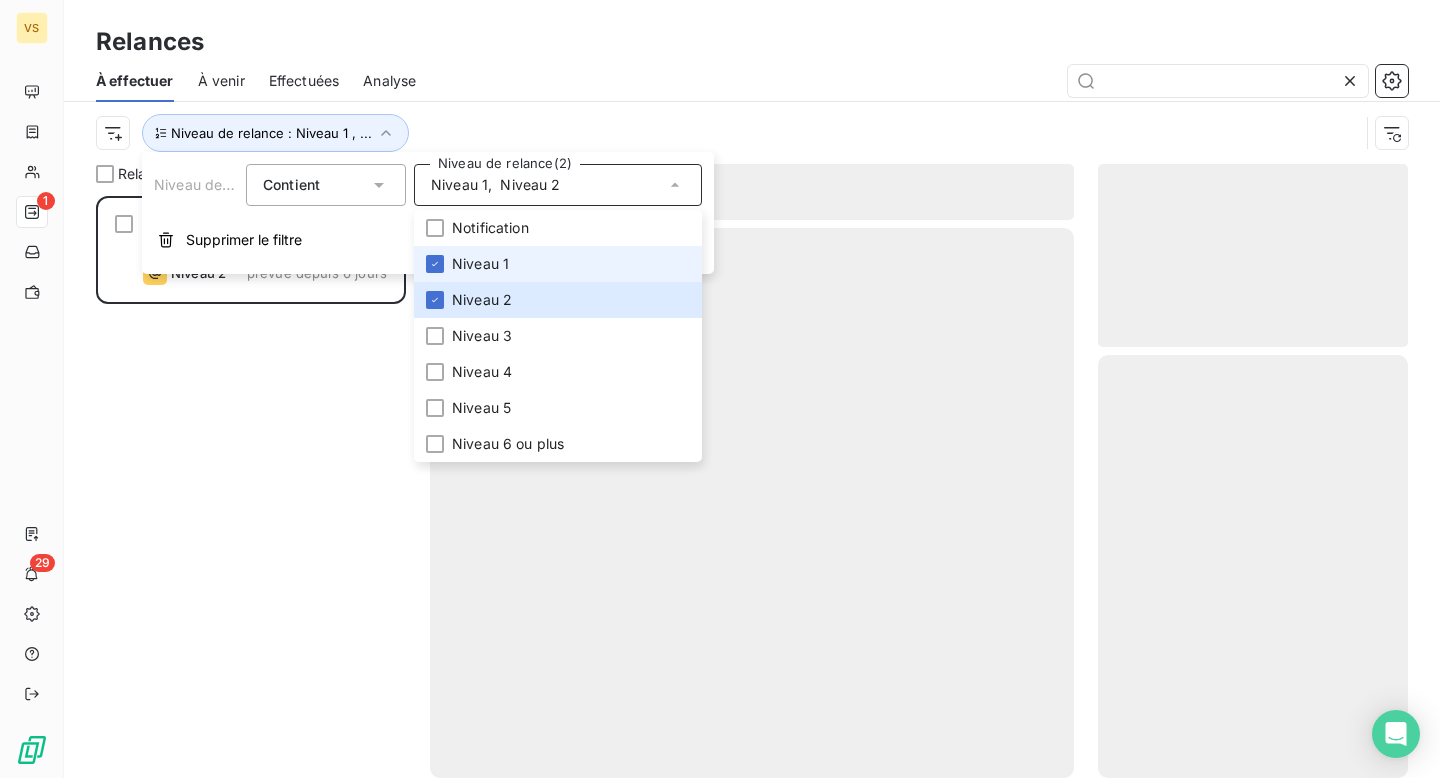 scroll, scrollTop: 1, scrollLeft: 1, axis: both 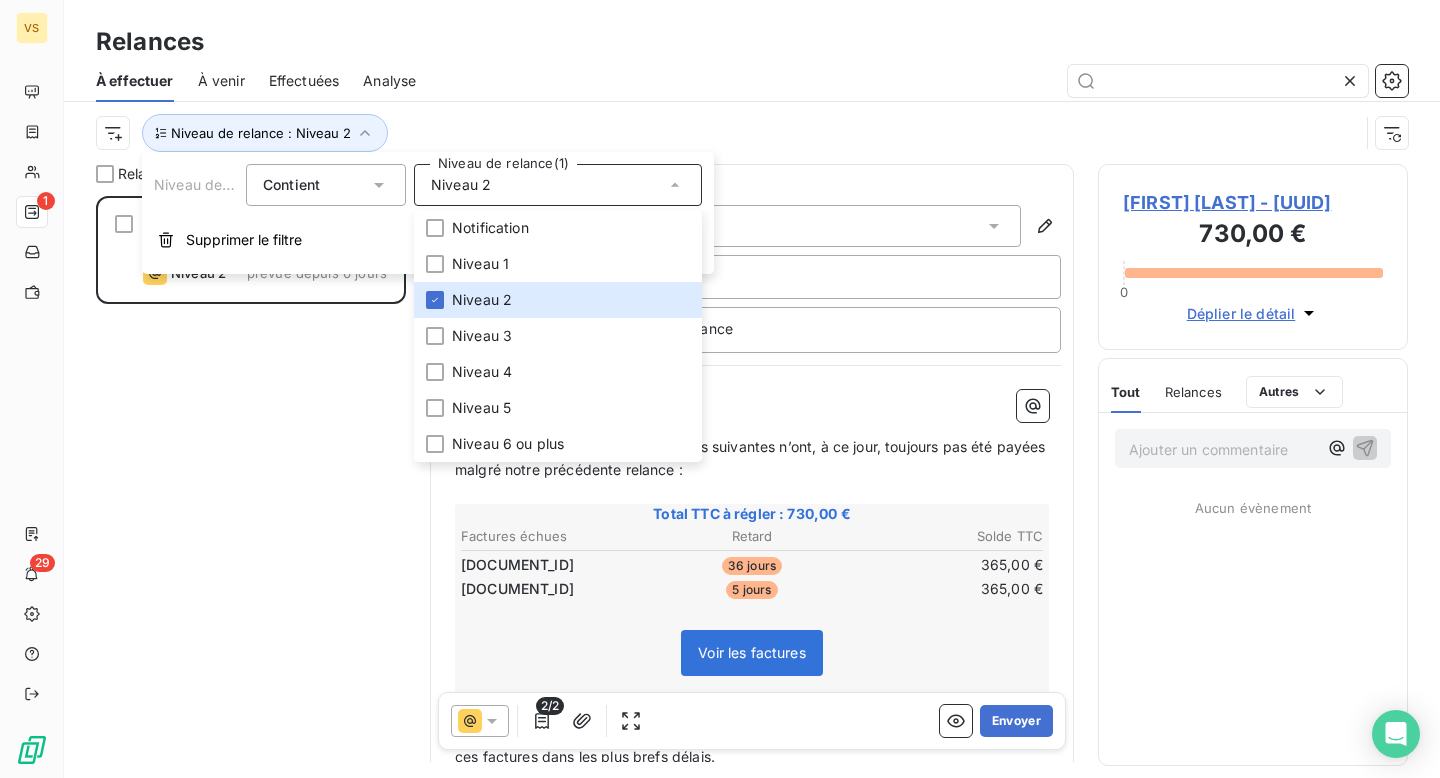 click at bounding box center (924, 81) 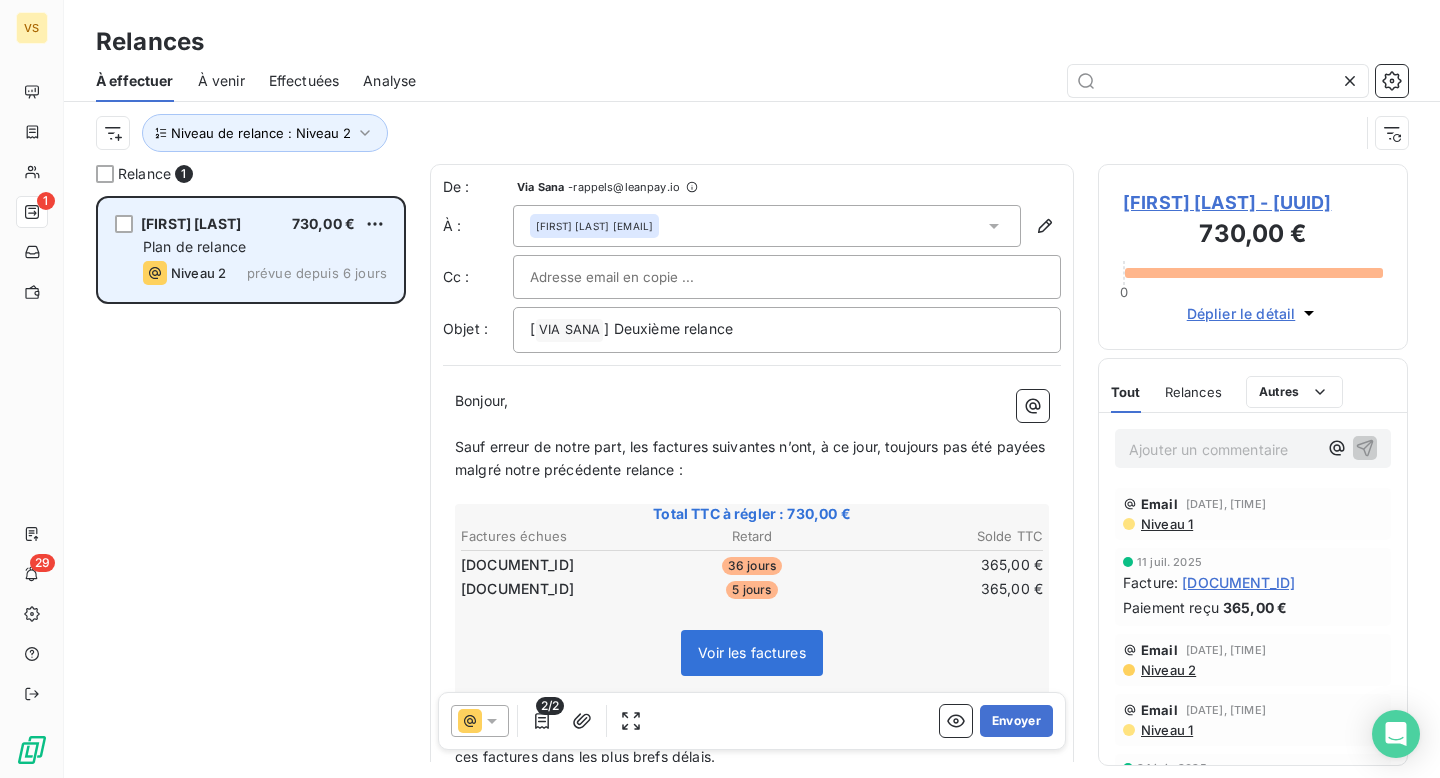 click on "730,00 €" at bounding box center (323, 223) 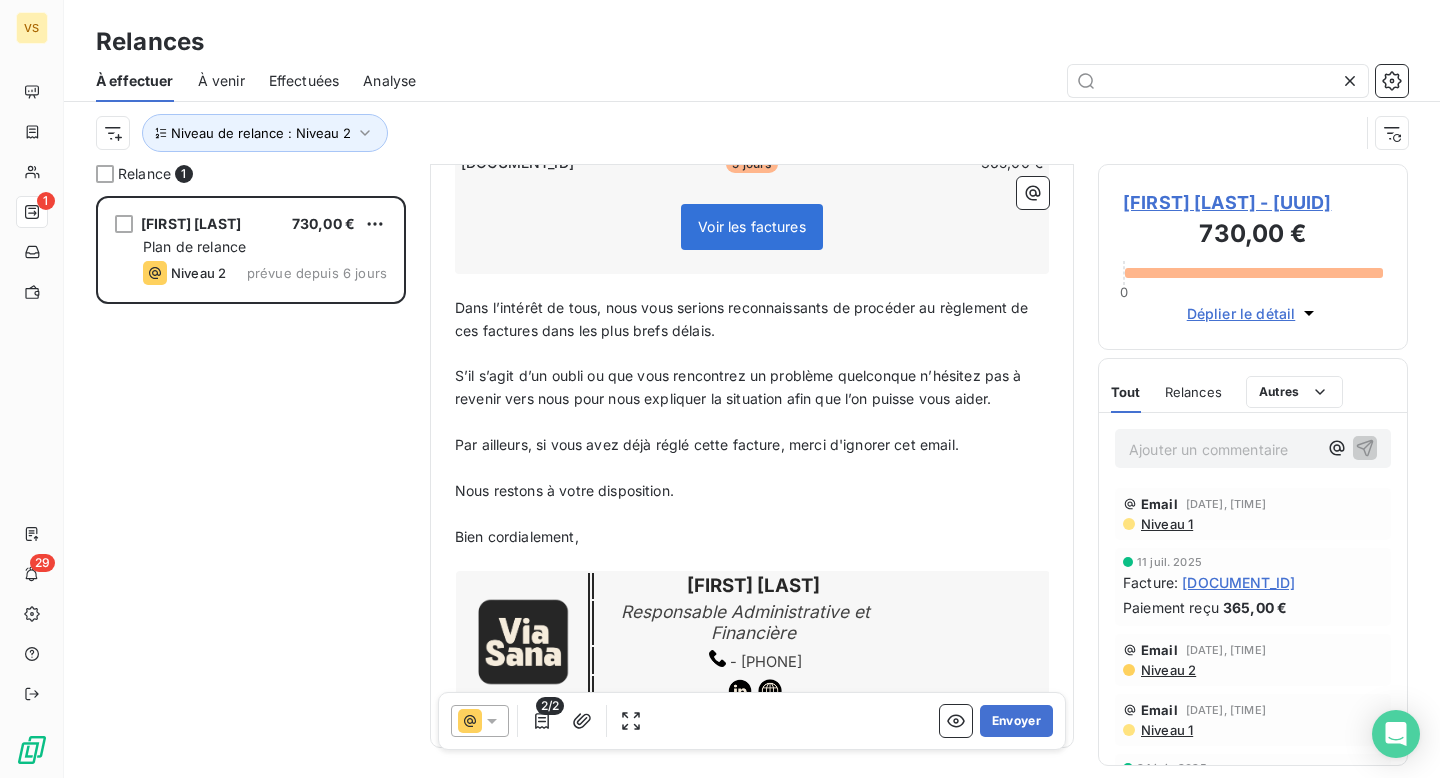 scroll, scrollTop: 494, scrollLeft: 0, axis: vertical 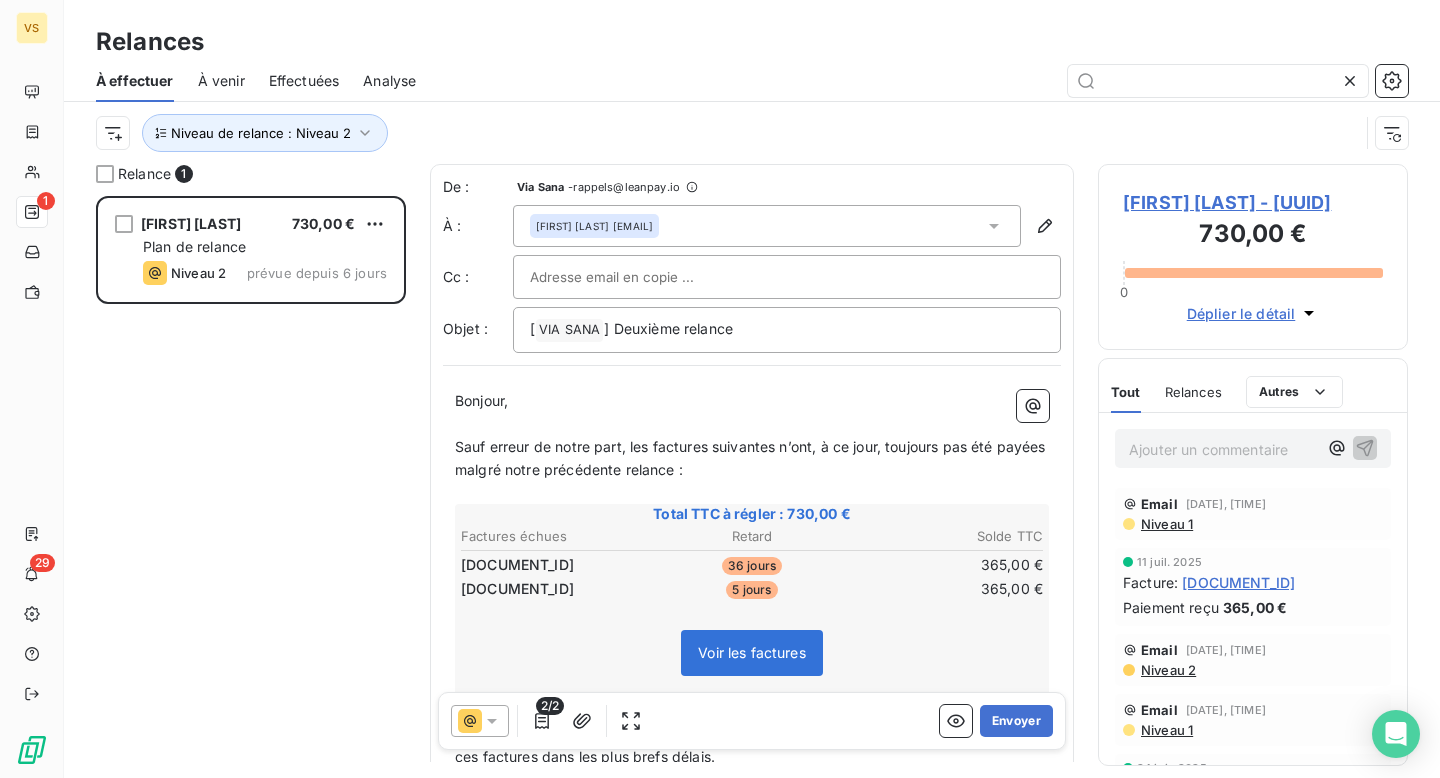 drag, startPoint x: 1027, startPoint y: 723, endPoint x: 693, endPoint y: -31, distance: 824.6648 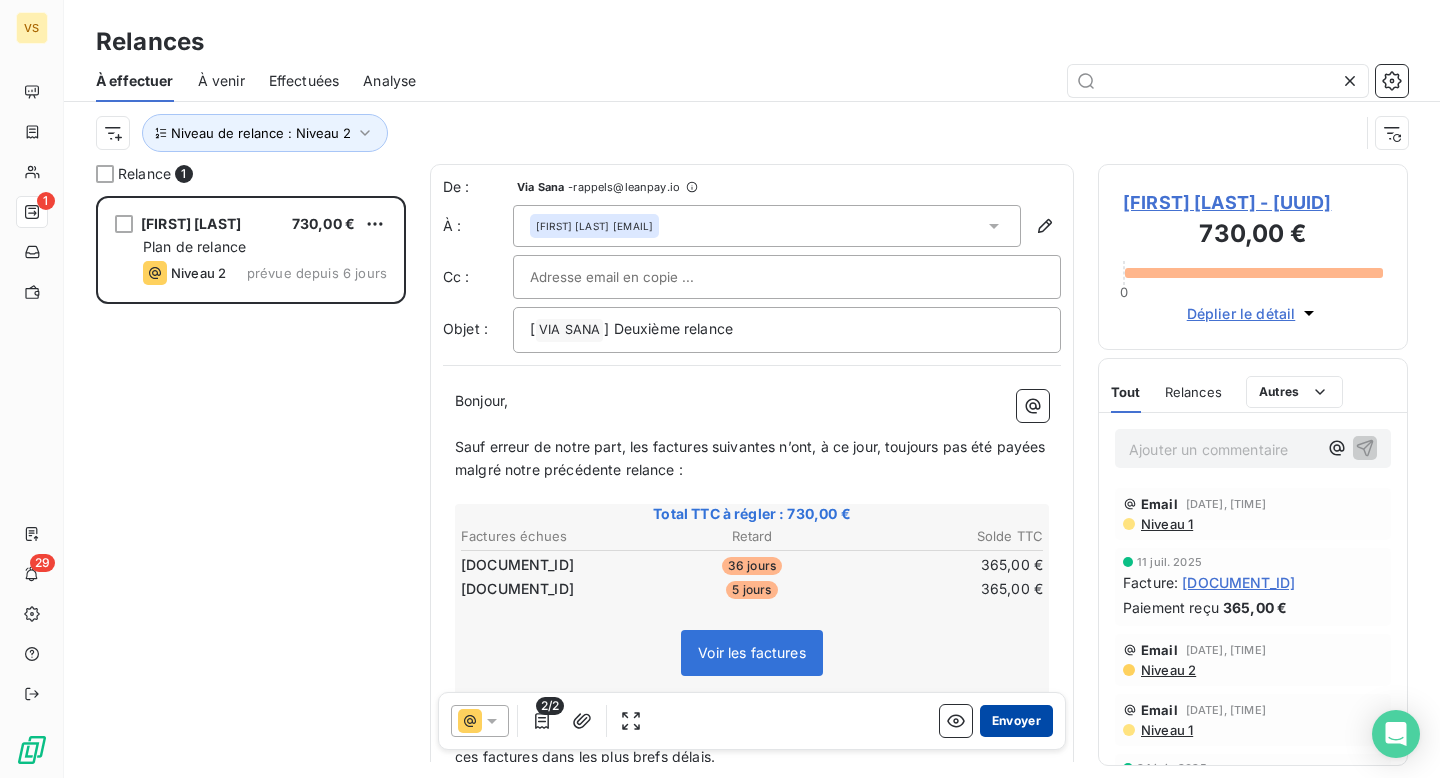 click on "Envoyer" at bounding box center [1016, 721] 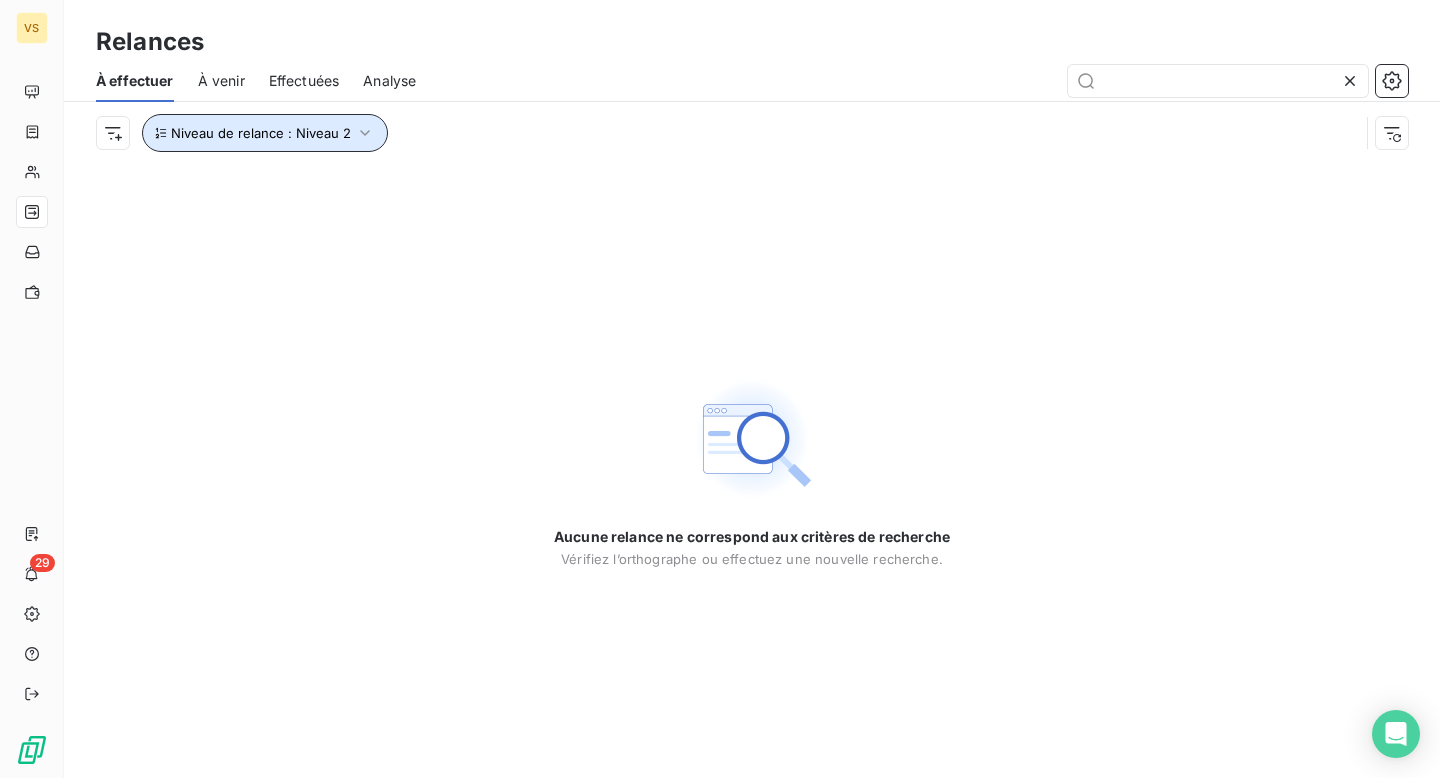 click on "Niveau de relance  : Niveau 2" at bounding box center [265, 133] 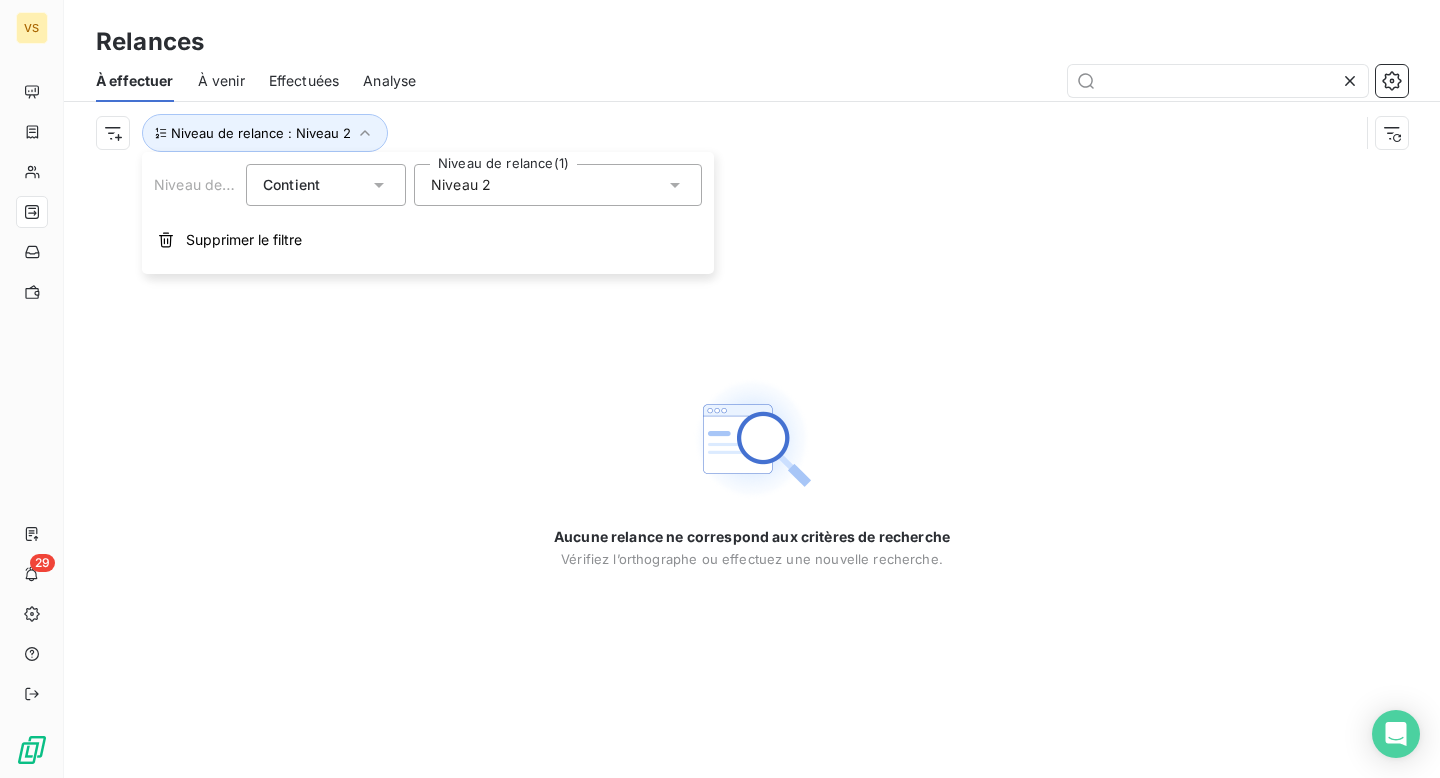 click on "Niveau 2" at bounding box center (558, 185) 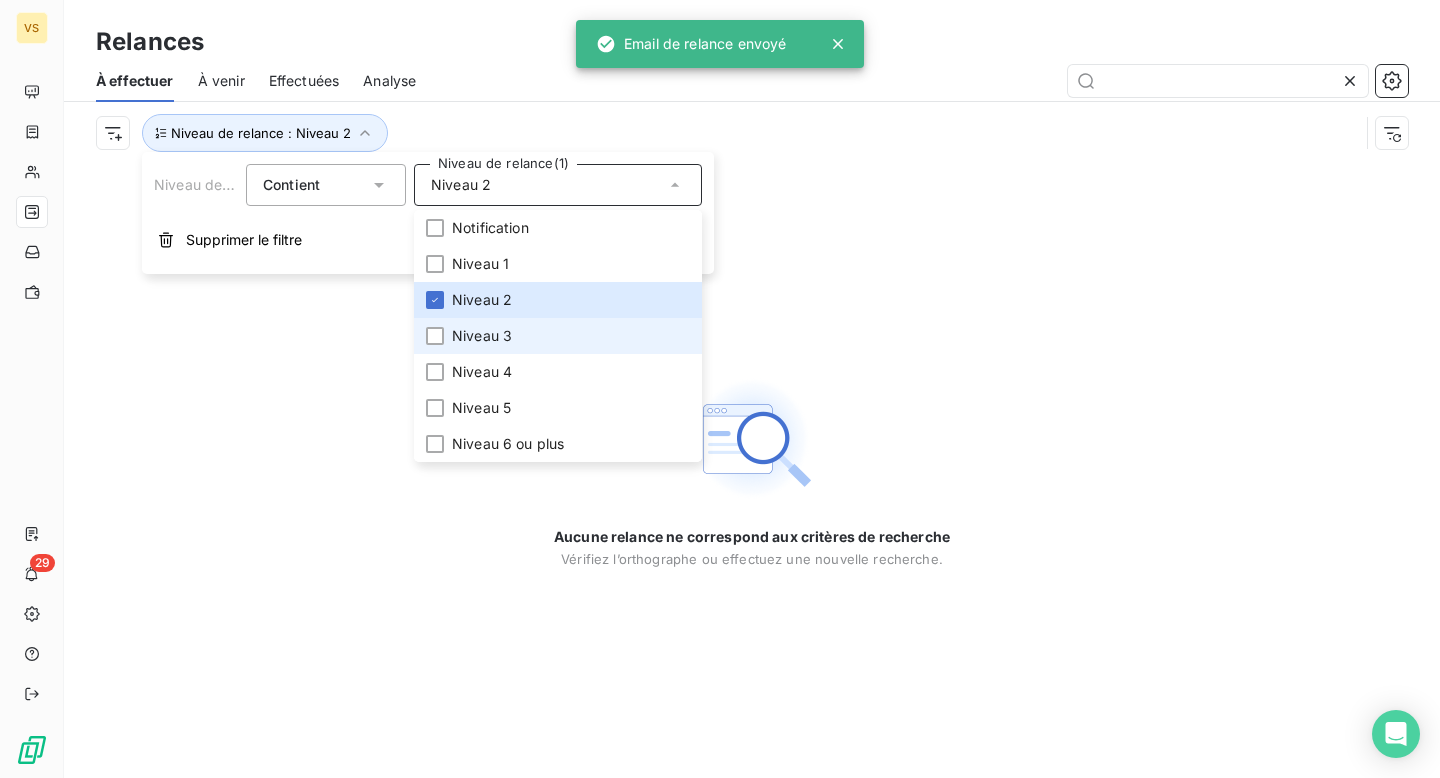 click on "Niveau 3" at bounding box center (482, 336) 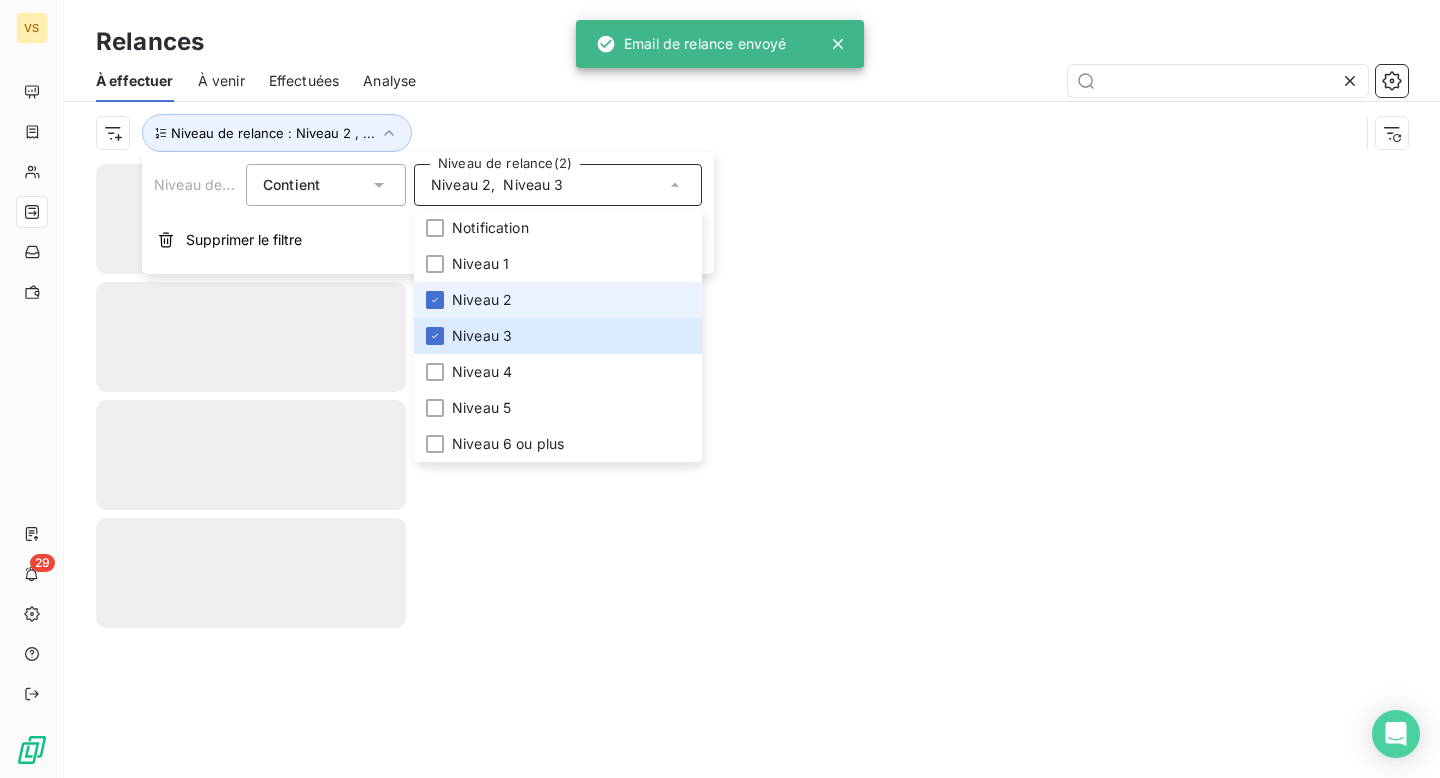 click on "Niveau 2" at bounding box center [558, 300] 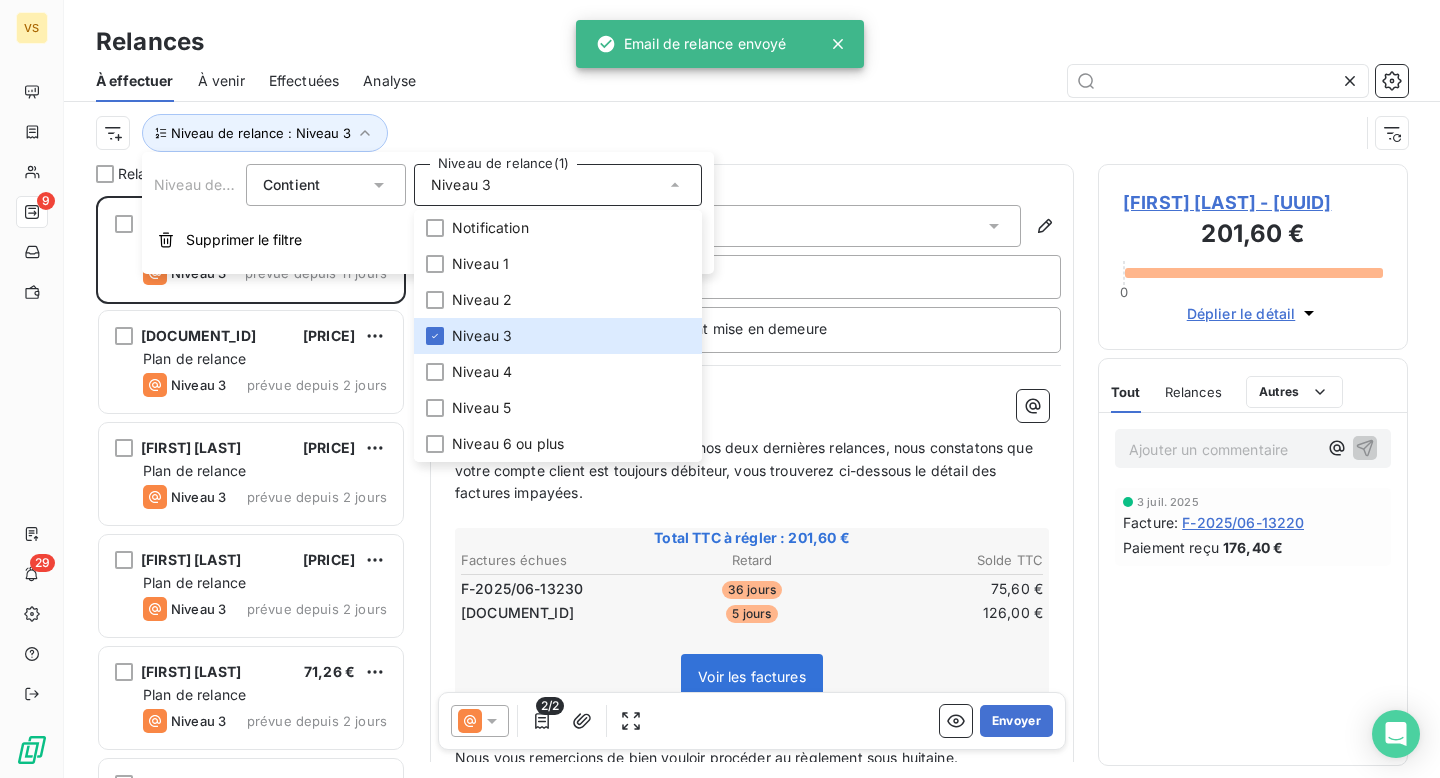 scroll, scrollTop: 1, scrollLeft: 1, axis: both 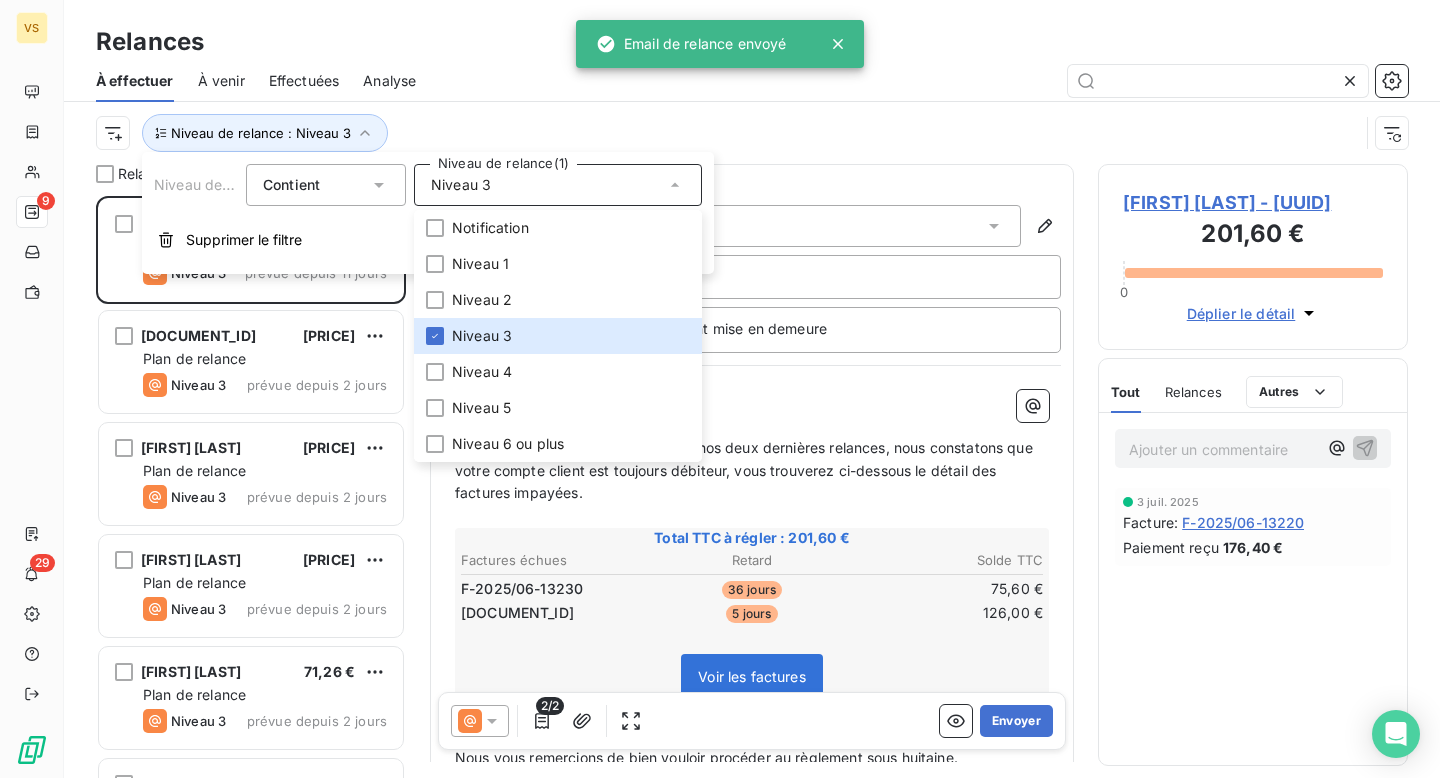 click at bounding box center (924, 81) 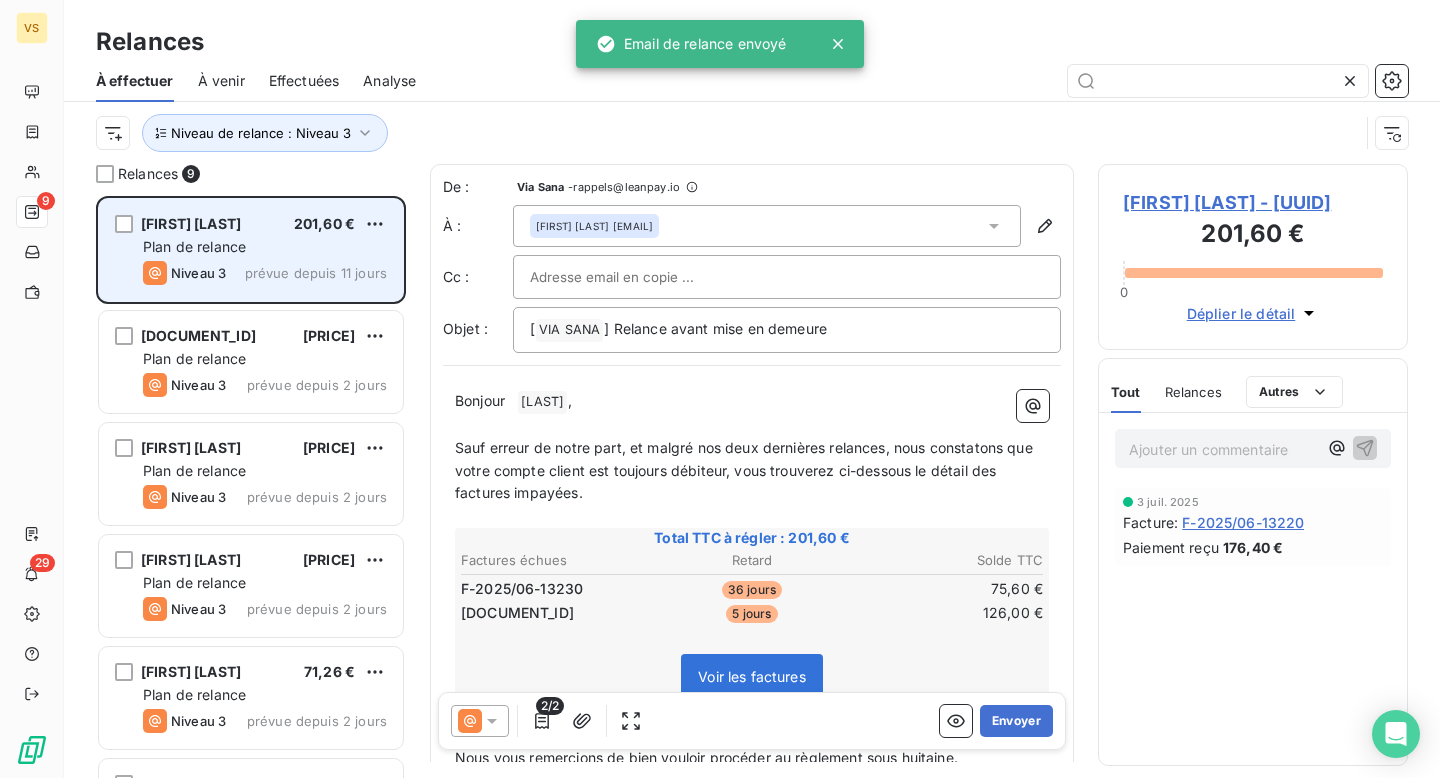 click on "[FIRST] [LAST] [PRICE] Plan de relance Niveau [NUMBER] prévue depuis [DAYS] jours" at bounding box center [251, 250] 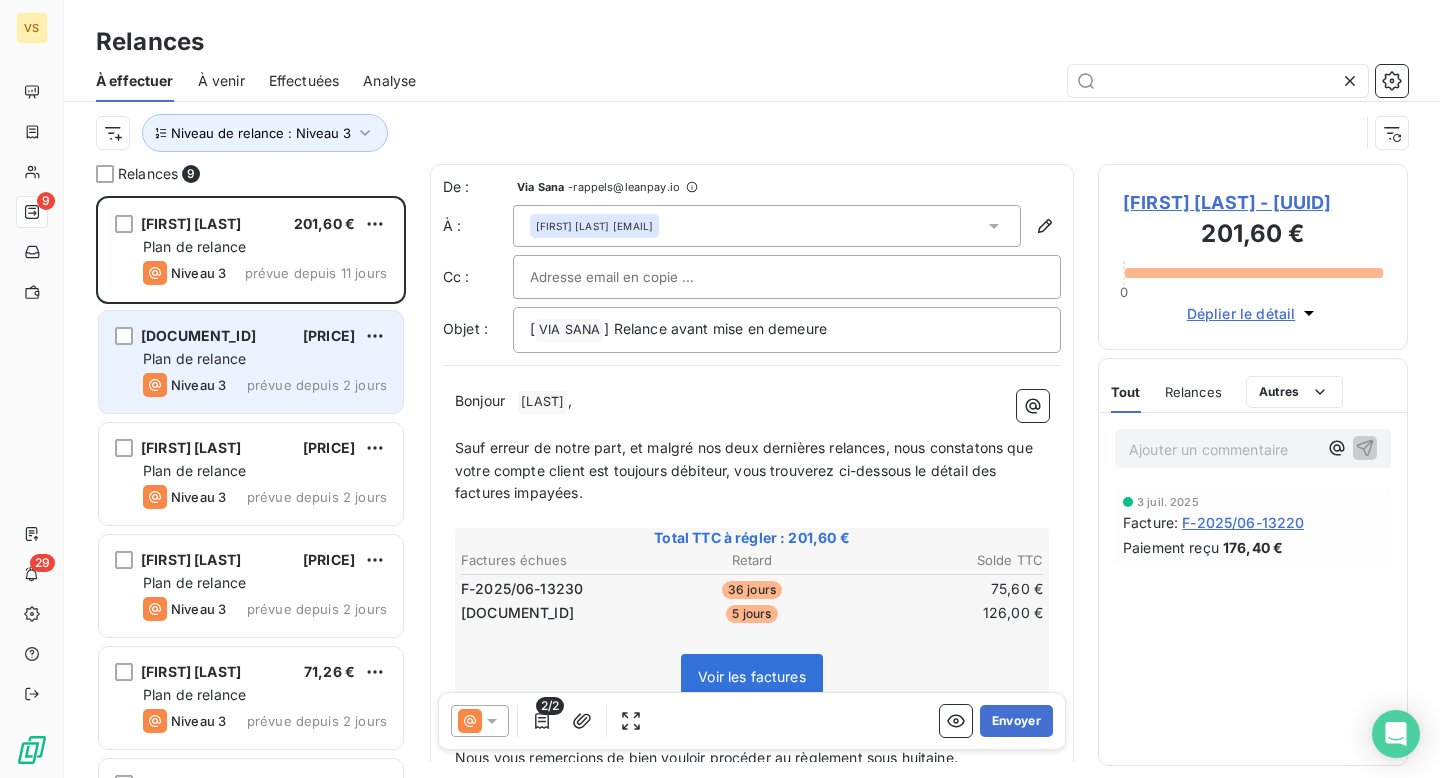 click on "Plan de relance" at bounding box center (265, 359) 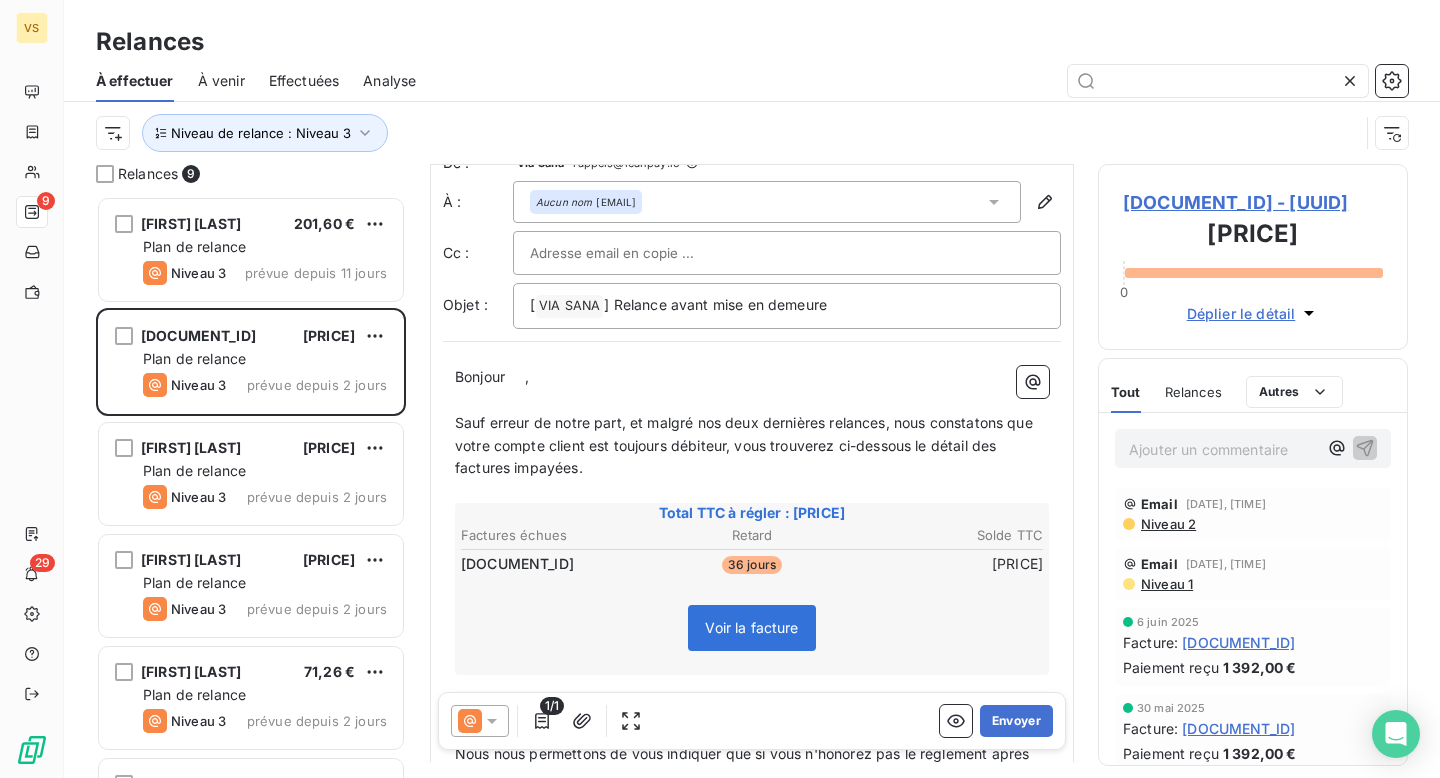 scroll, scrollTop: 24, scrollLeft: 0, axis: vertical 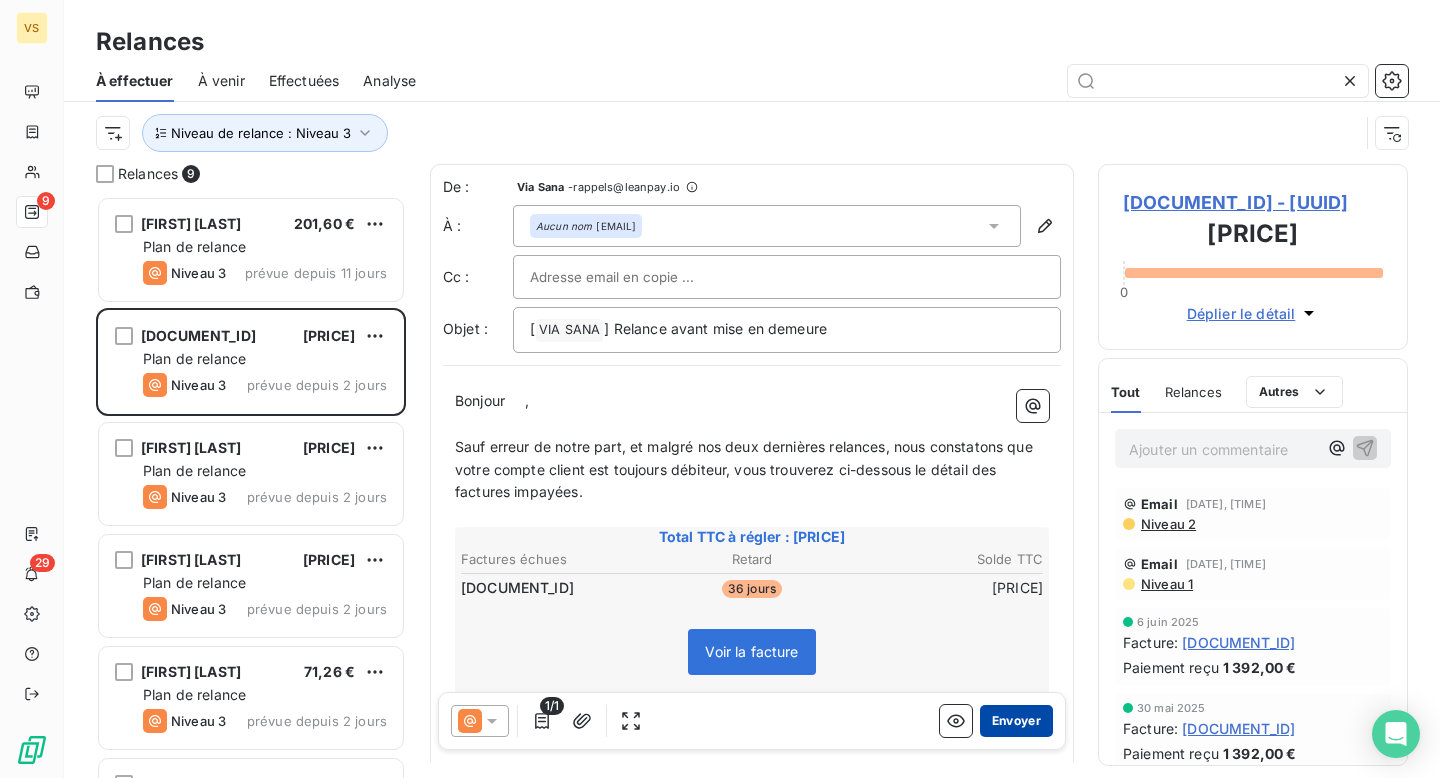 click on "Envoyer" at bounding box center (1016, 721) 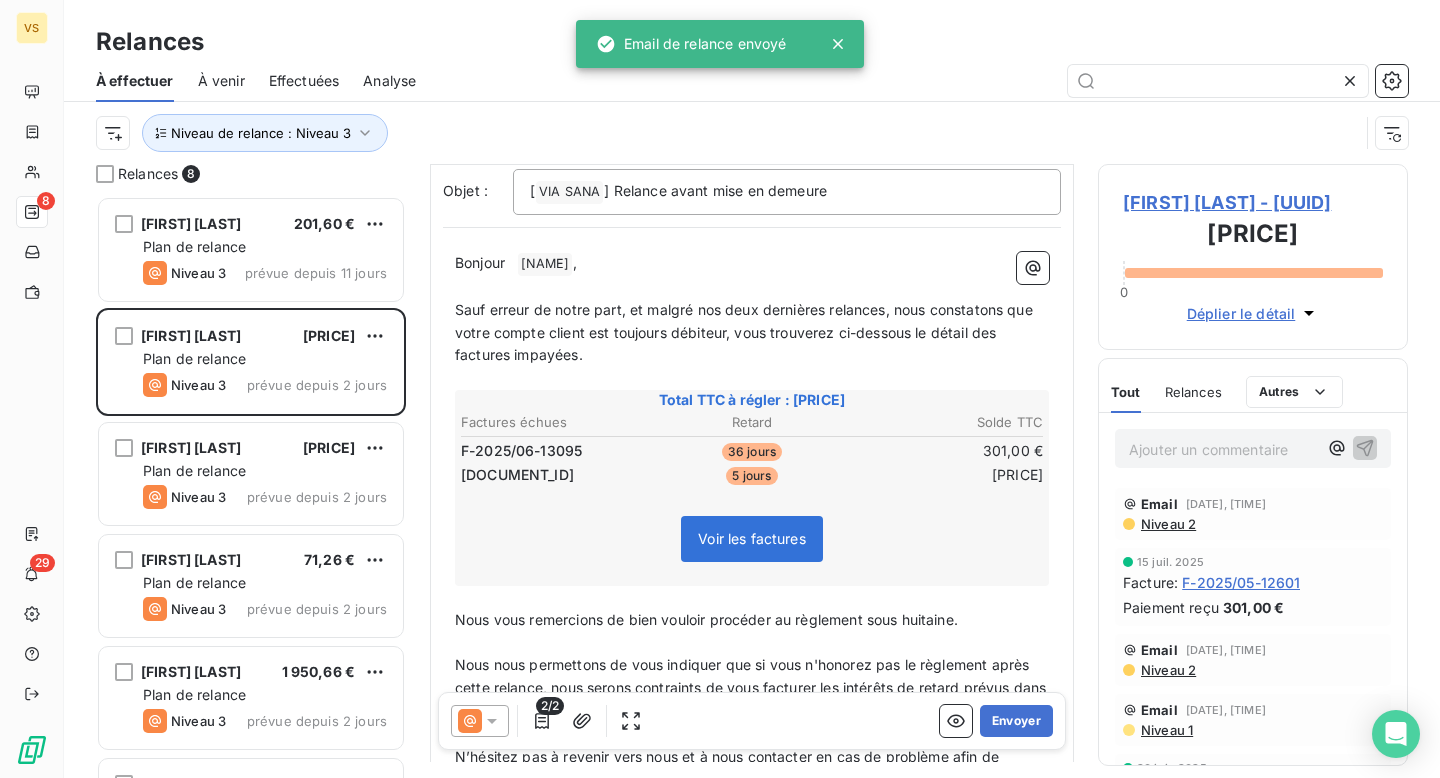 scroll, scrollTop: 143, scrollLeft: 0, axis: vertical 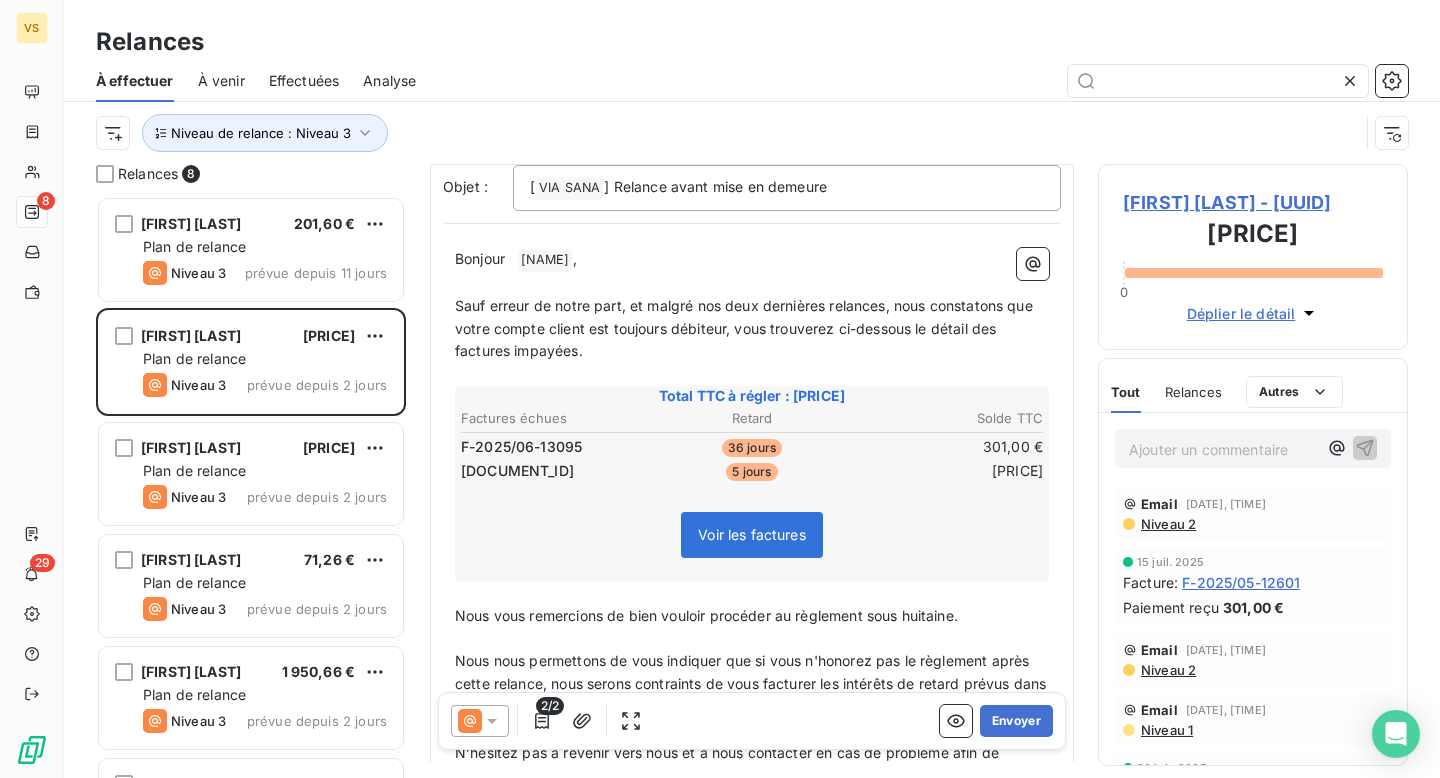 drag, startPoint x: 1021, startPoint y: 723, endPoint x: 944, endPoint y: -83, distance: 809.6697 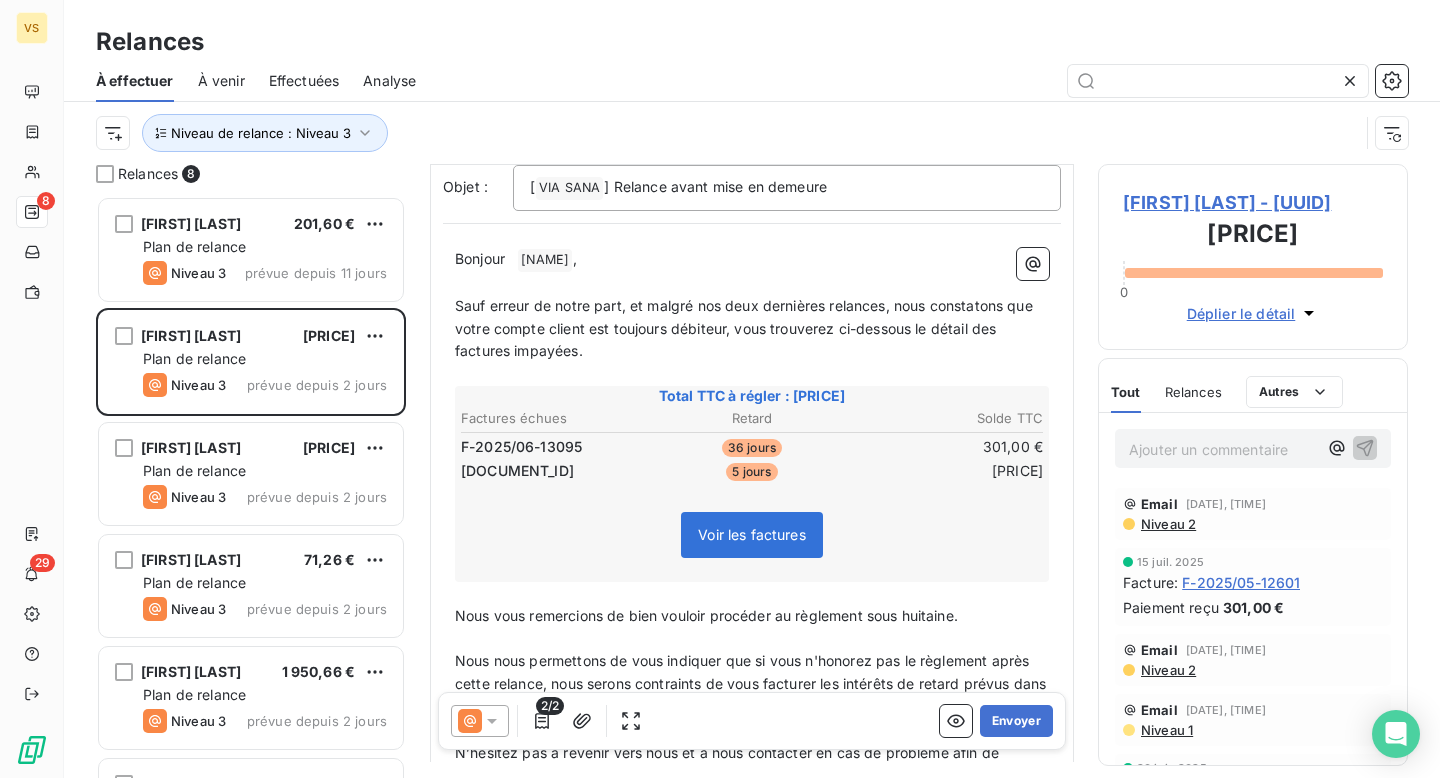 click on "VS 8 29 Relances À effectuer À venir Effectuées Analyse Niveau de relance  : Niveau 3  Relances 8 [FIRST] [LAST] [PRICE] Plan de relance Niveau [NUMBER] prévue depuis [DAYS] jours [FIRST] [LAST] [PRICE] Plan de relance Niveau [NUMBER] prévue depuis [DAYS] jours [FIRST] [LAST] [PRICE] Plan de relance Niveau [NUMBER] prévue depuis [DAYS] jours [FIRST] [LAST] [PRICE] Plan de relance Niveau [NUMBER] prévue depuis [DAYS] jours [FIRST] [LAST] [PRICE] Plan de relance Niveau [NUMBER] prévue depuis [DAYS] jours [FIRST] [LAST] [PRICE] Plan de relance Niveau [NUMBER] prévue depuis [DAYS] jours [FIRST] [LAST] [PRICE] Plan de relance Niveau [NUMBER] prévue depuis [DAYS] jours [FIRST] [LAST] [PRICE] Plan de relance Niveau [NUMBER] prévue depuis [DAYS] jours De : Via Sana -  rappels@leanpay.io À : [FIRST] [LAST]   [EMAIL] Cc : Objet : [ VIA SANA ﻿ ] Relance avant mise en demeure Bonjour  ﻿   [LAST] ﻿ , ﻿ ﻿ Total TTC à régler :   [PRICE] Factures échues Retard Solde TTC [DOCUMENT_ID] [DAYS]   [PRICE]" at bounding box center [720, 389] 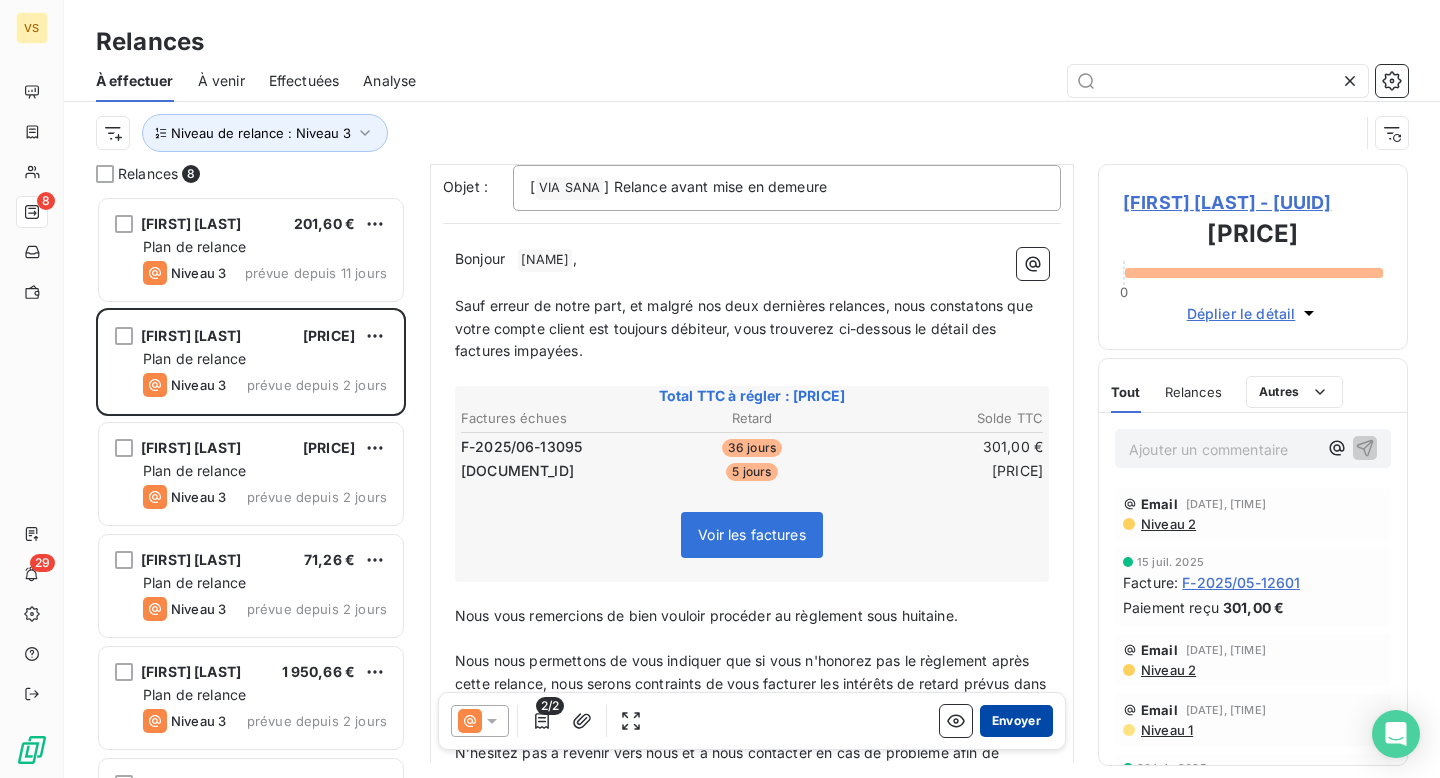 click on "Envoyer" at bounding box center (1016, 721) 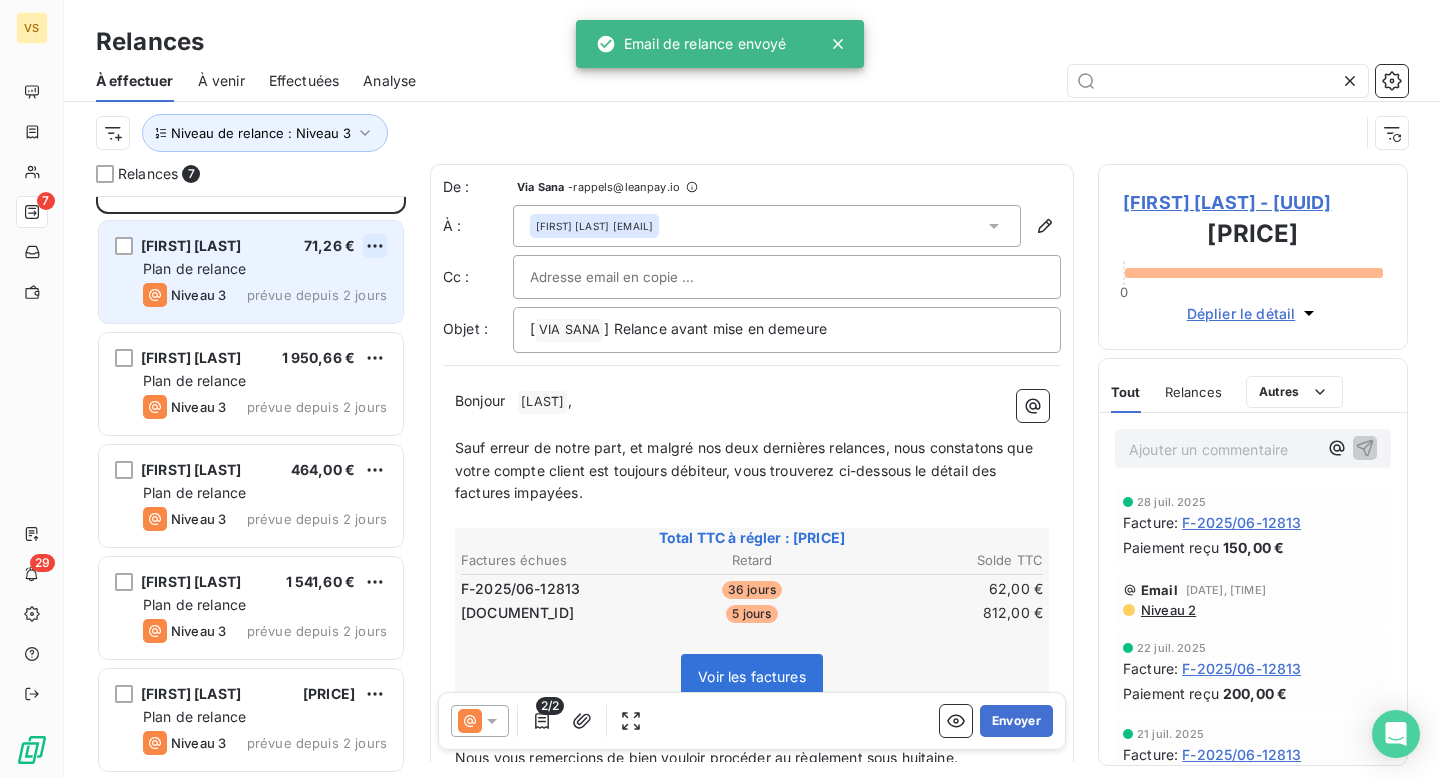 scroll, scrollTop: 0, scrollLeft: 0, axis: both 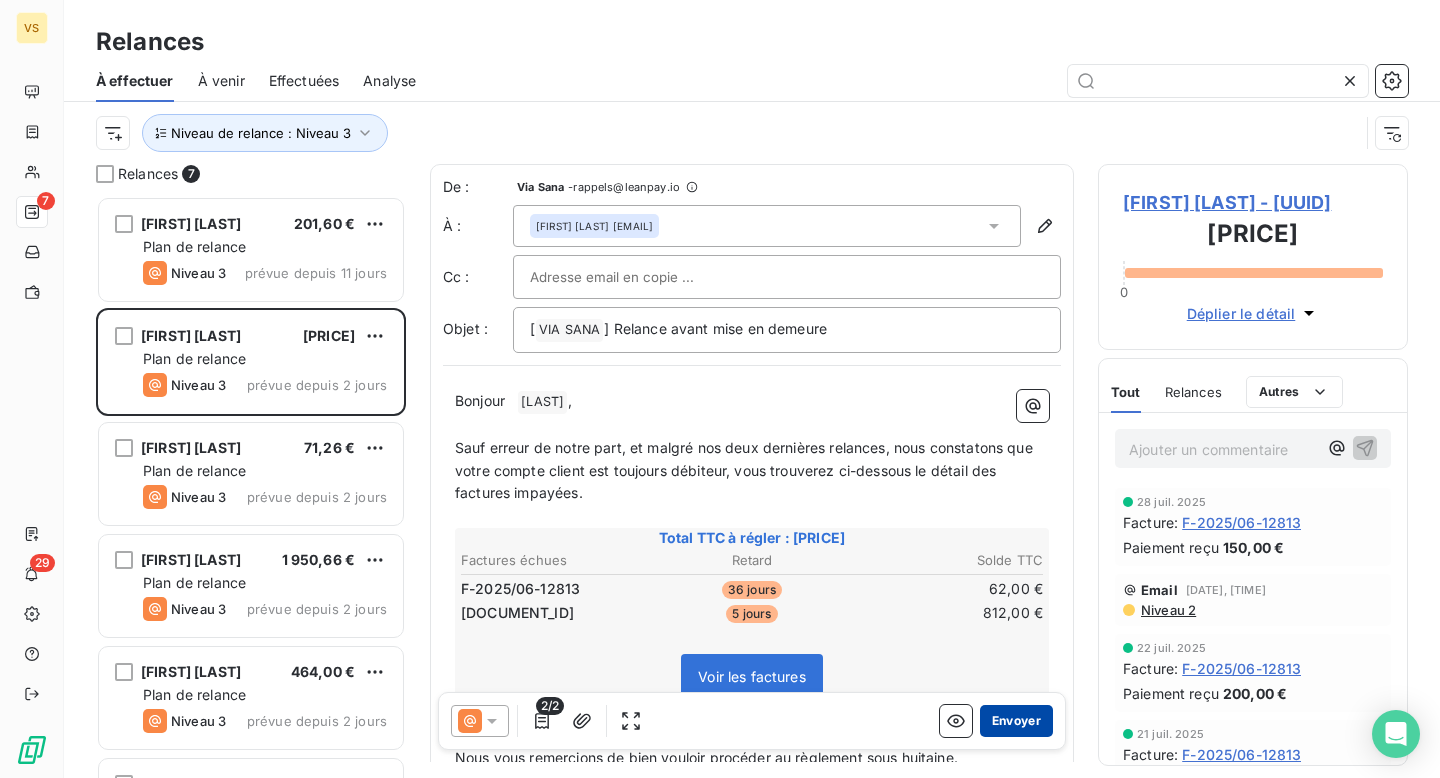 click on "Envoyer" at bounding box center (1016, 721) 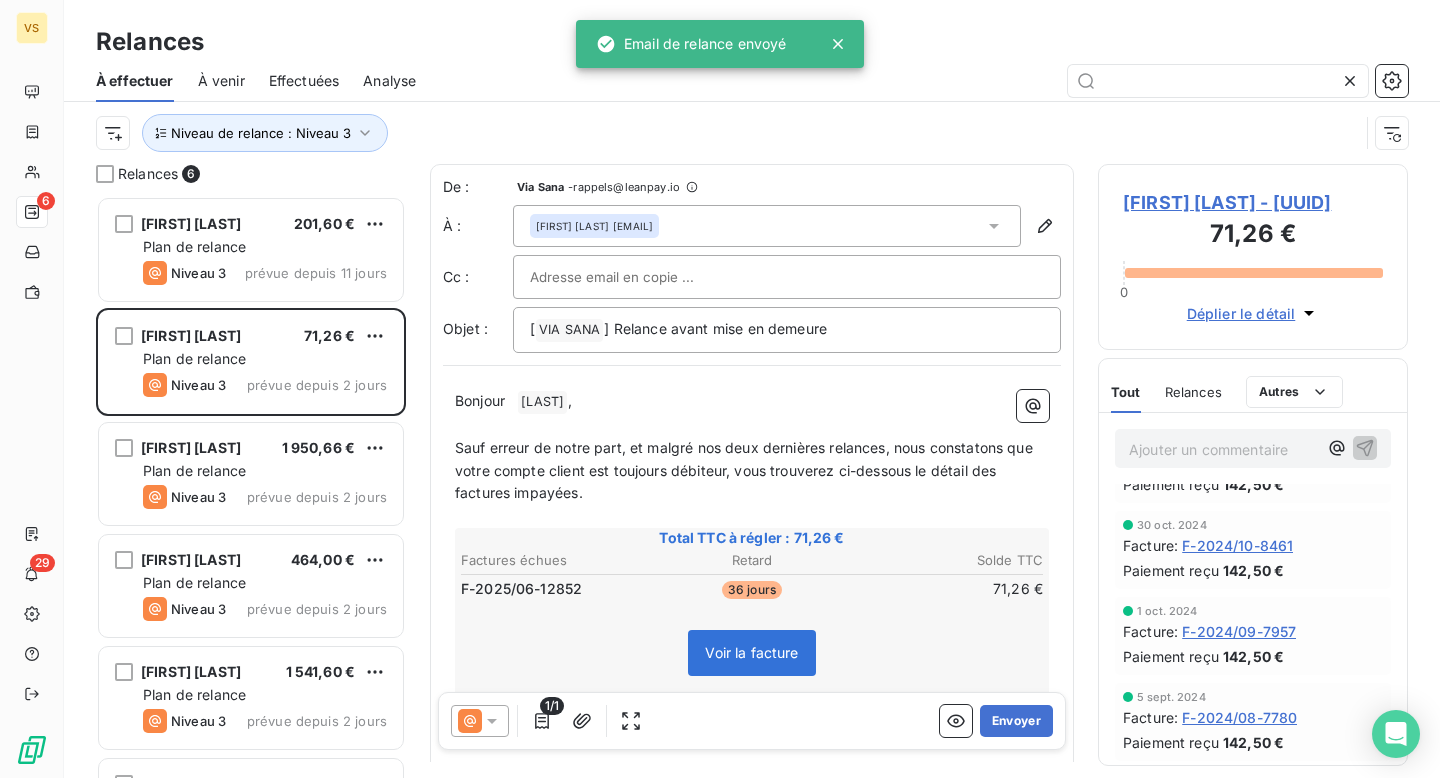 scroll, scrollTop: 0, scrollLeft: 0, axis: both 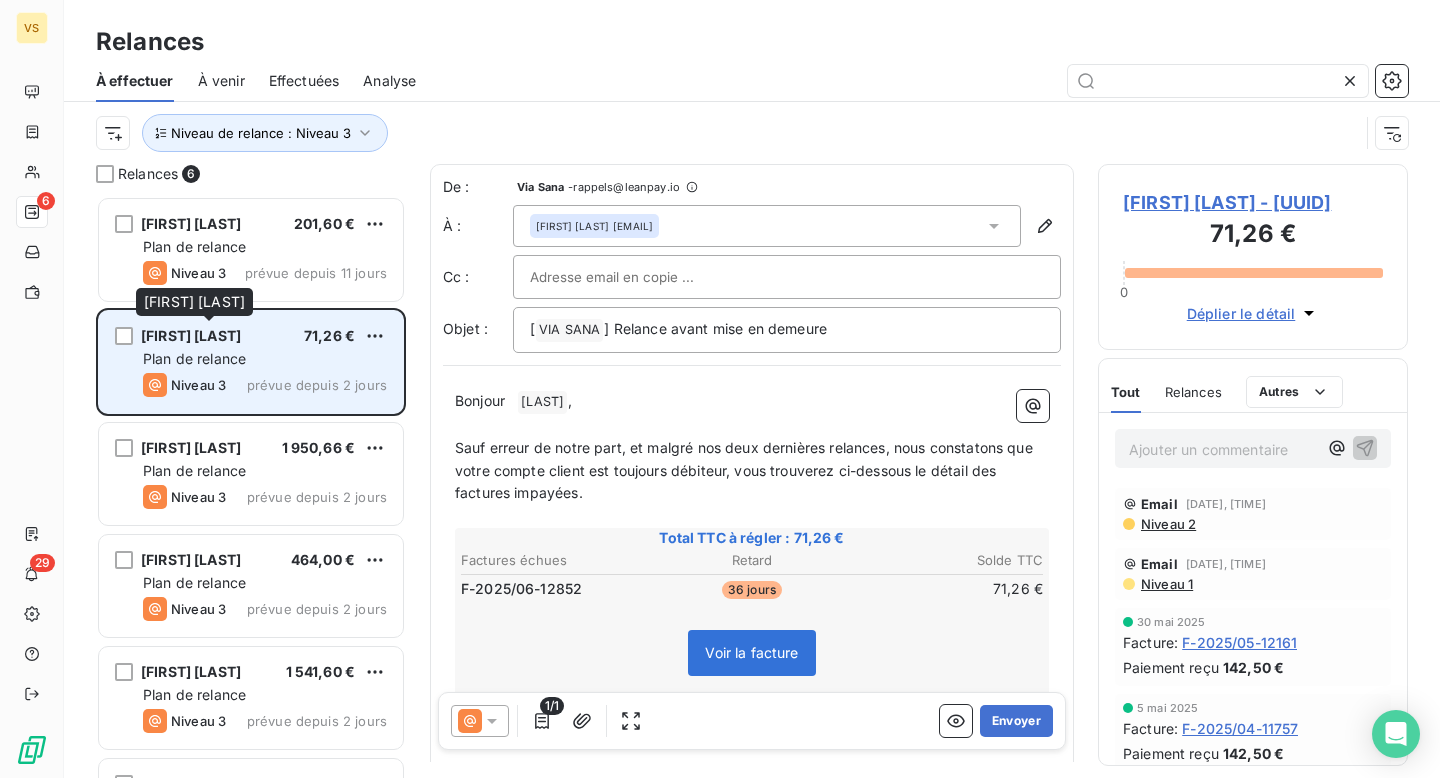 copy on "[FIRST] [LAST]" 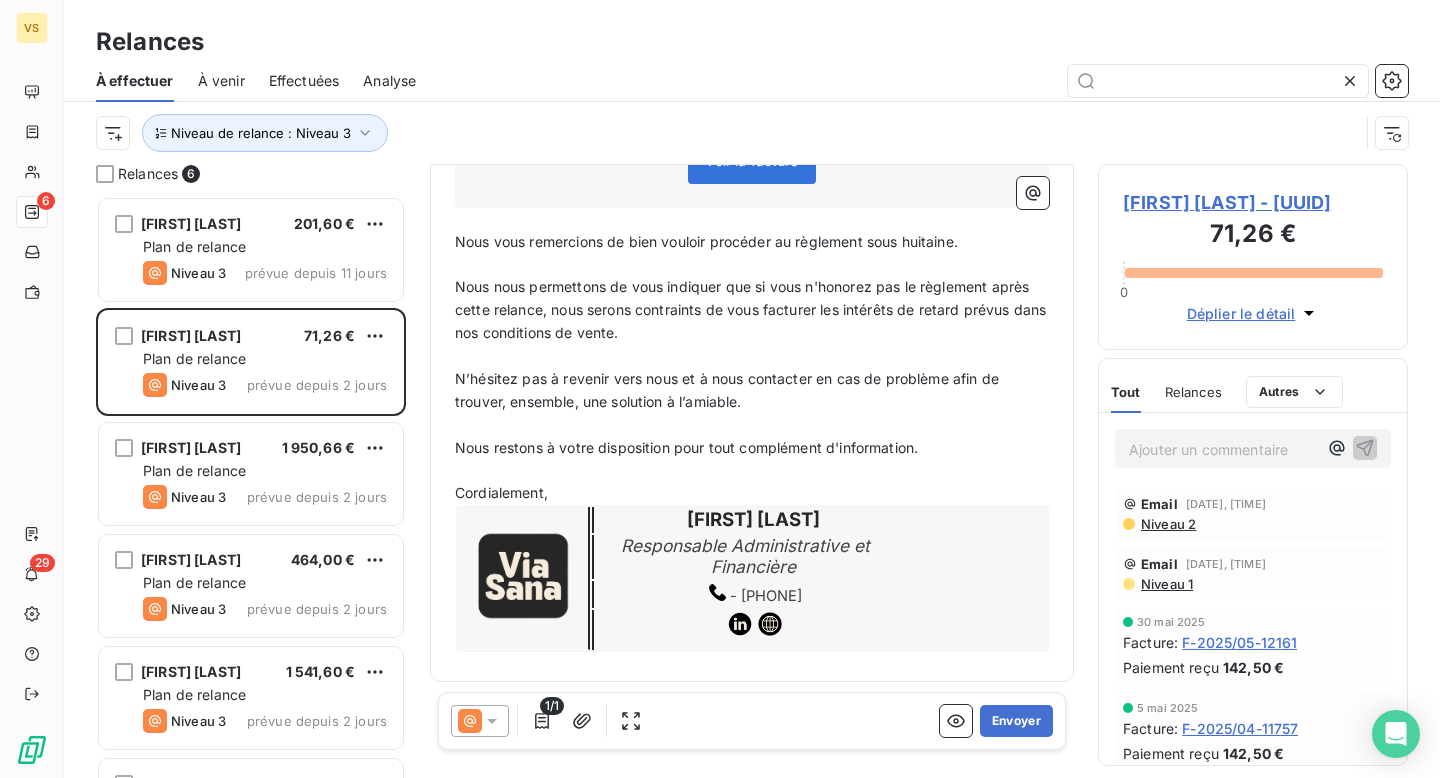 scroll, scrollTop: 0, scrollLeft: 0, axis: both 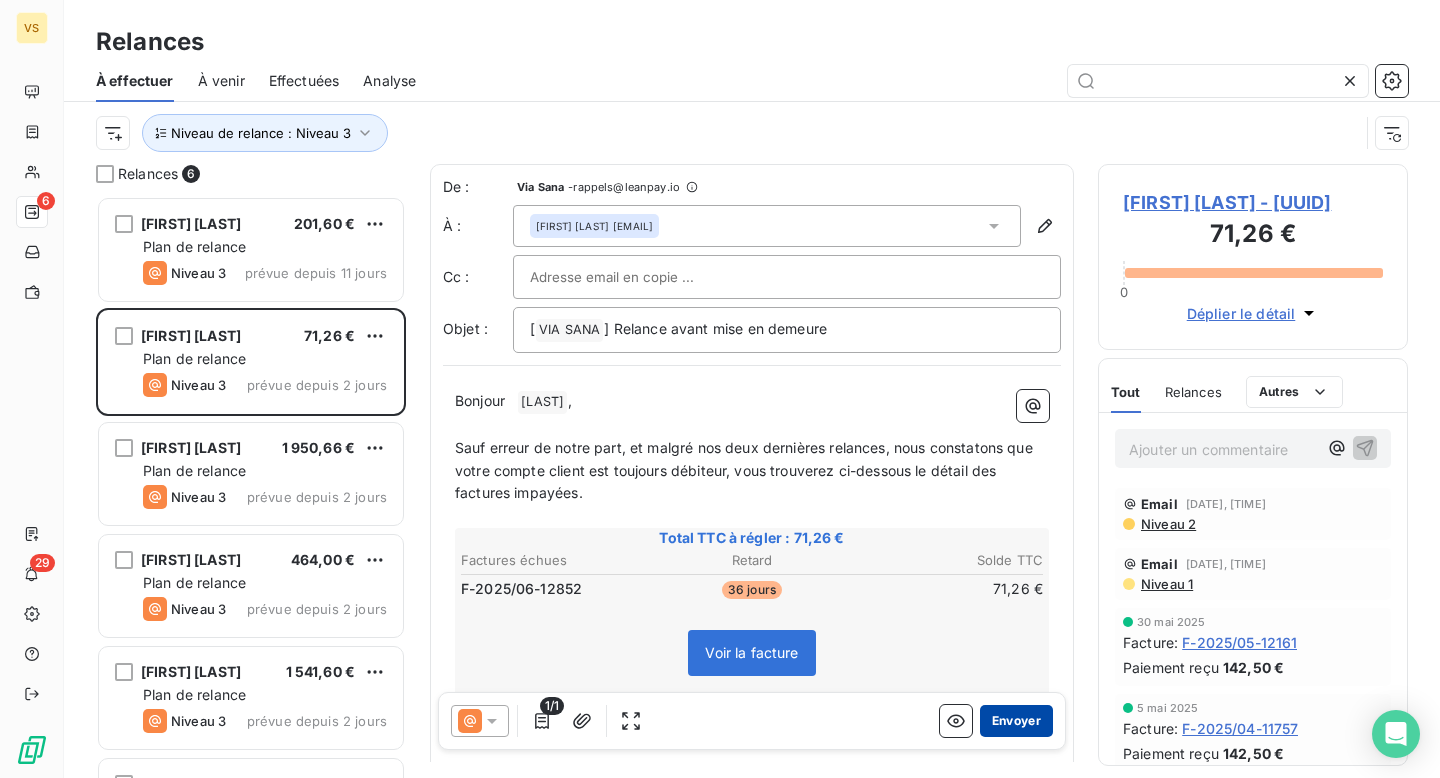 click on "Envoyer" at bounding box center (1016, 721) 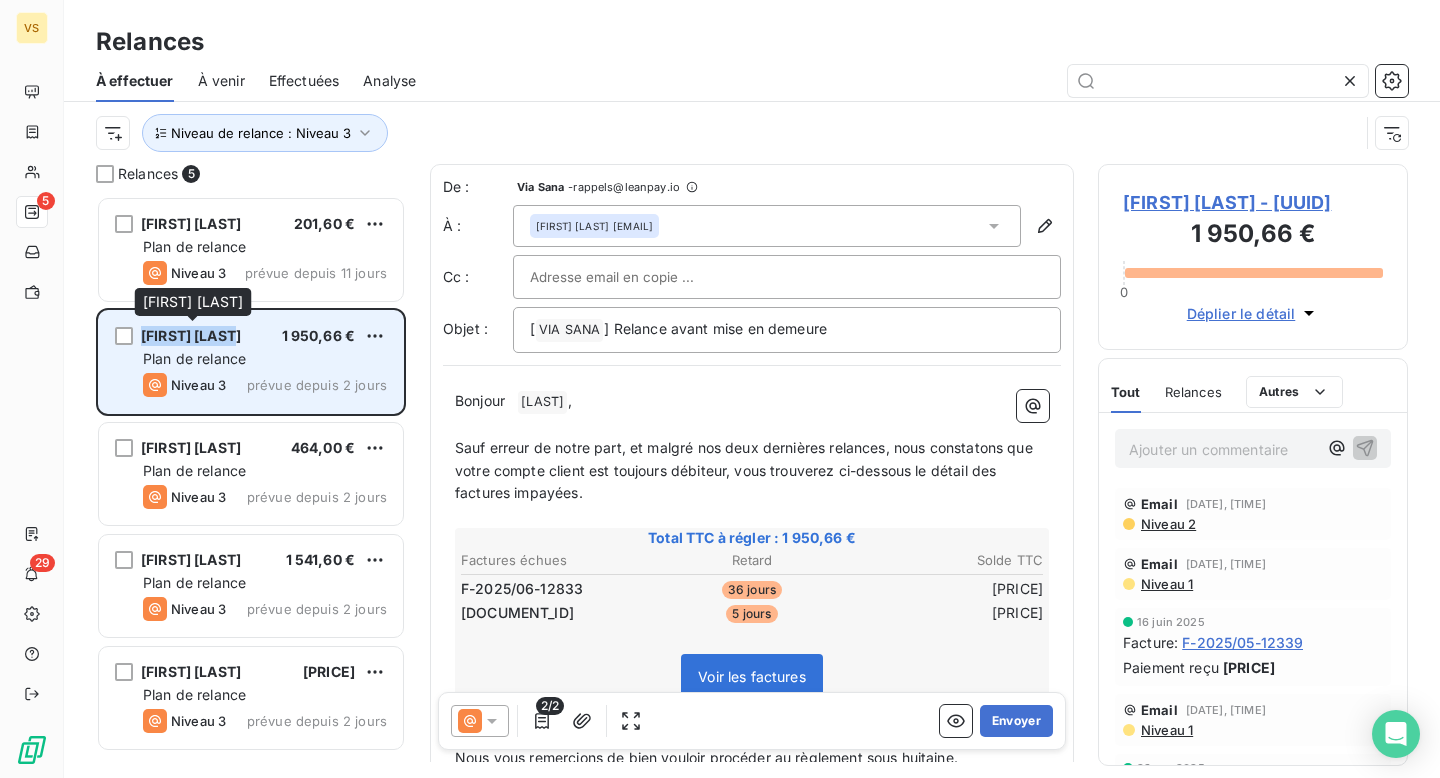copy on "[FIRST] [LAST]" 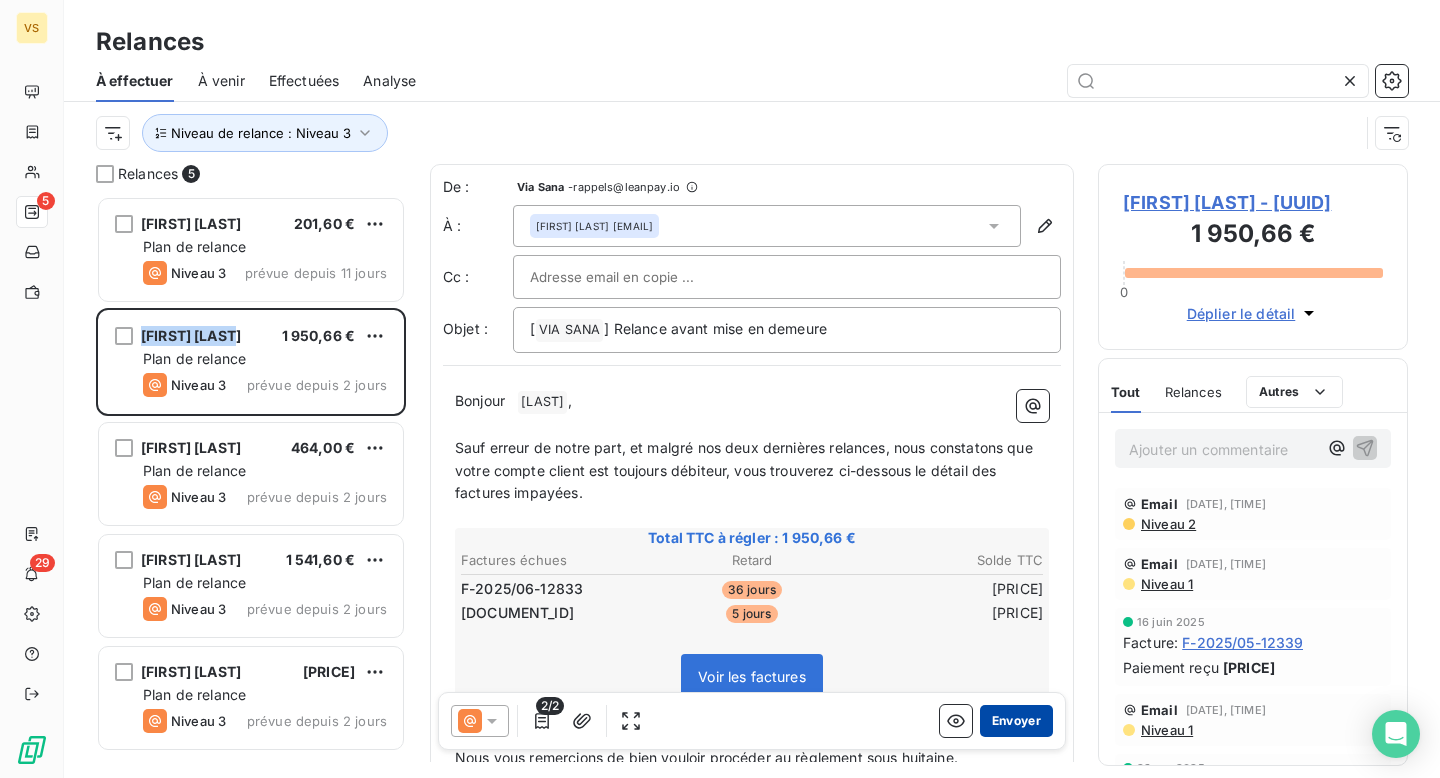 click on "Envoyer" at bounding box center (1016, 721) 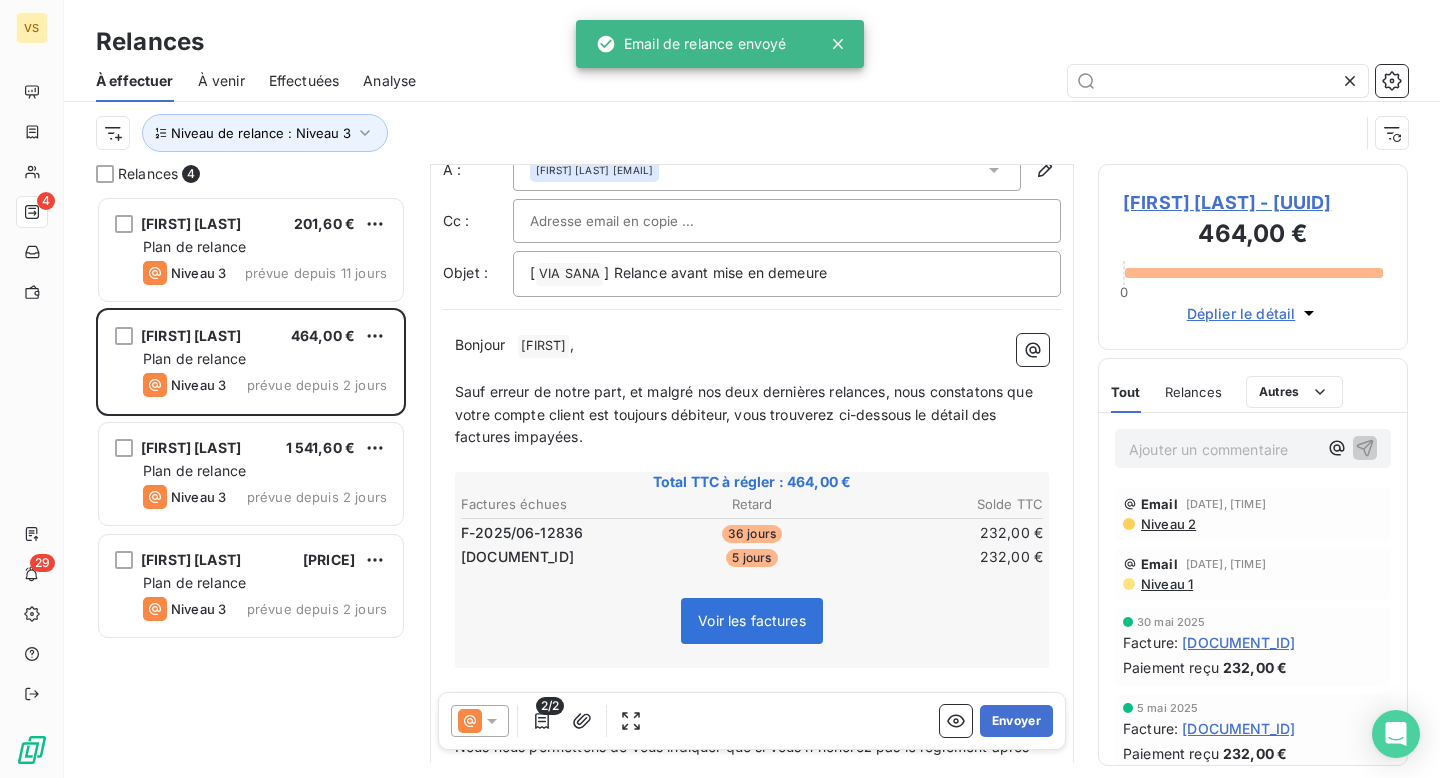 scroll, scrollTop: 0, scrollLeft: 0, axis: both 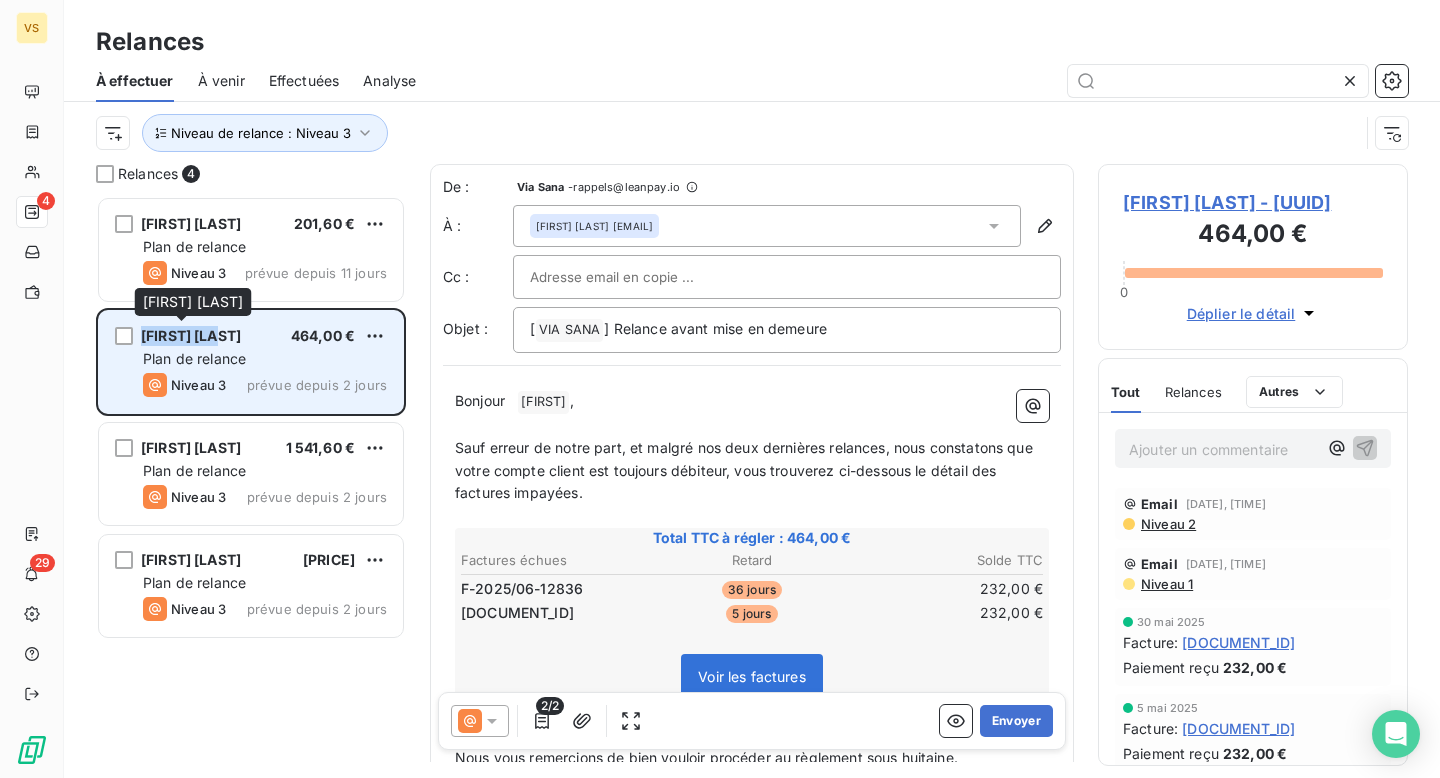 copy on "[FIRST] [LAST]" 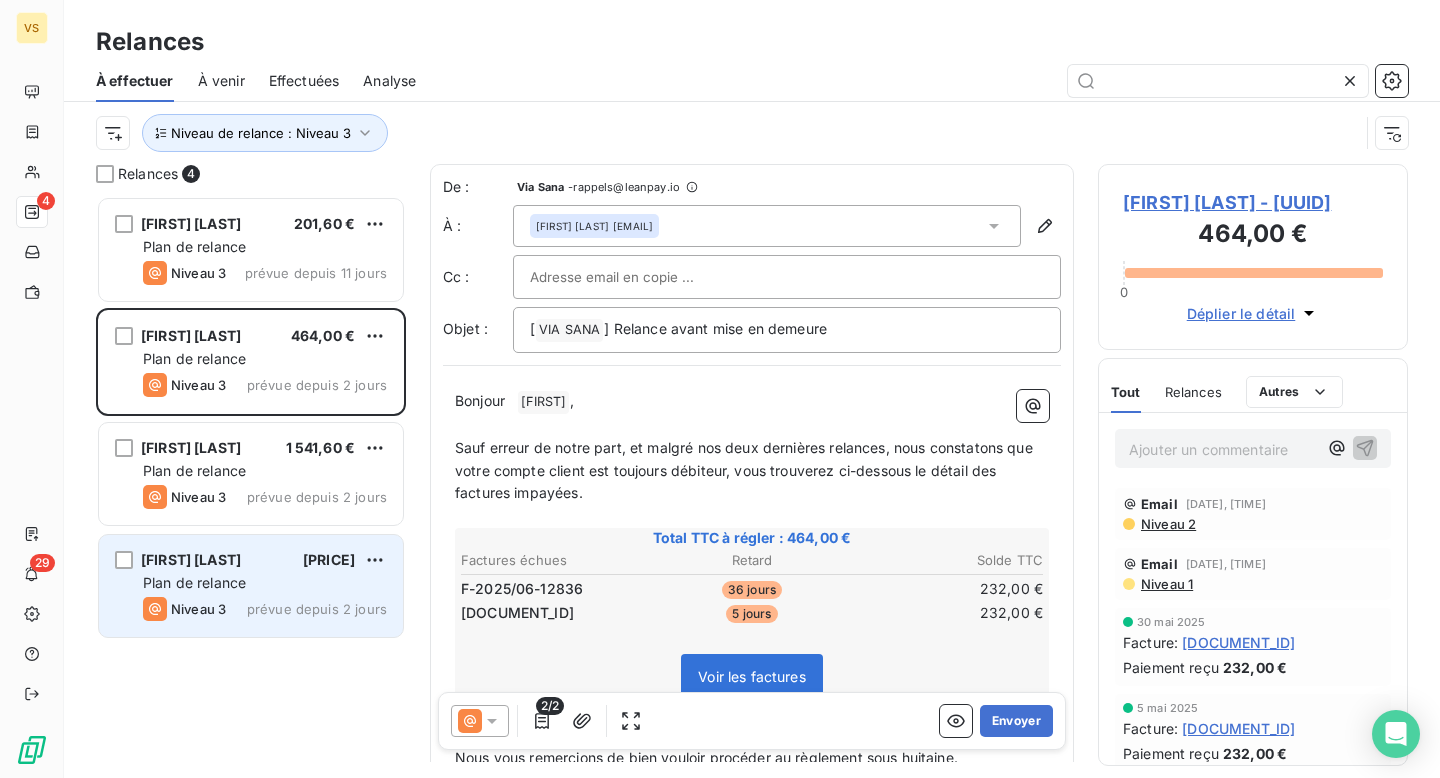 click on "Plan de relance" at bounding box center (265, 583) 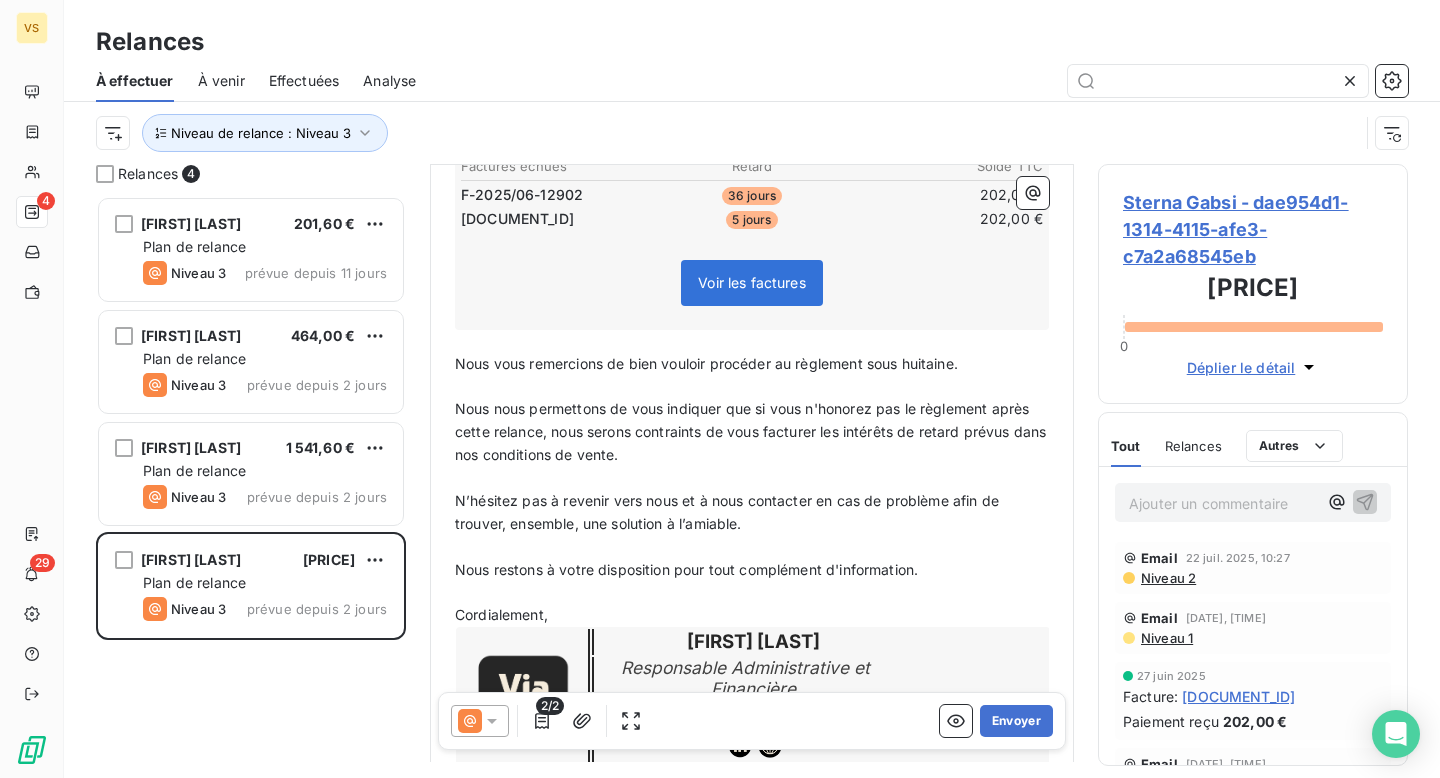 scroll, scrollTop: 0, scrollLeft: 0, axis: both 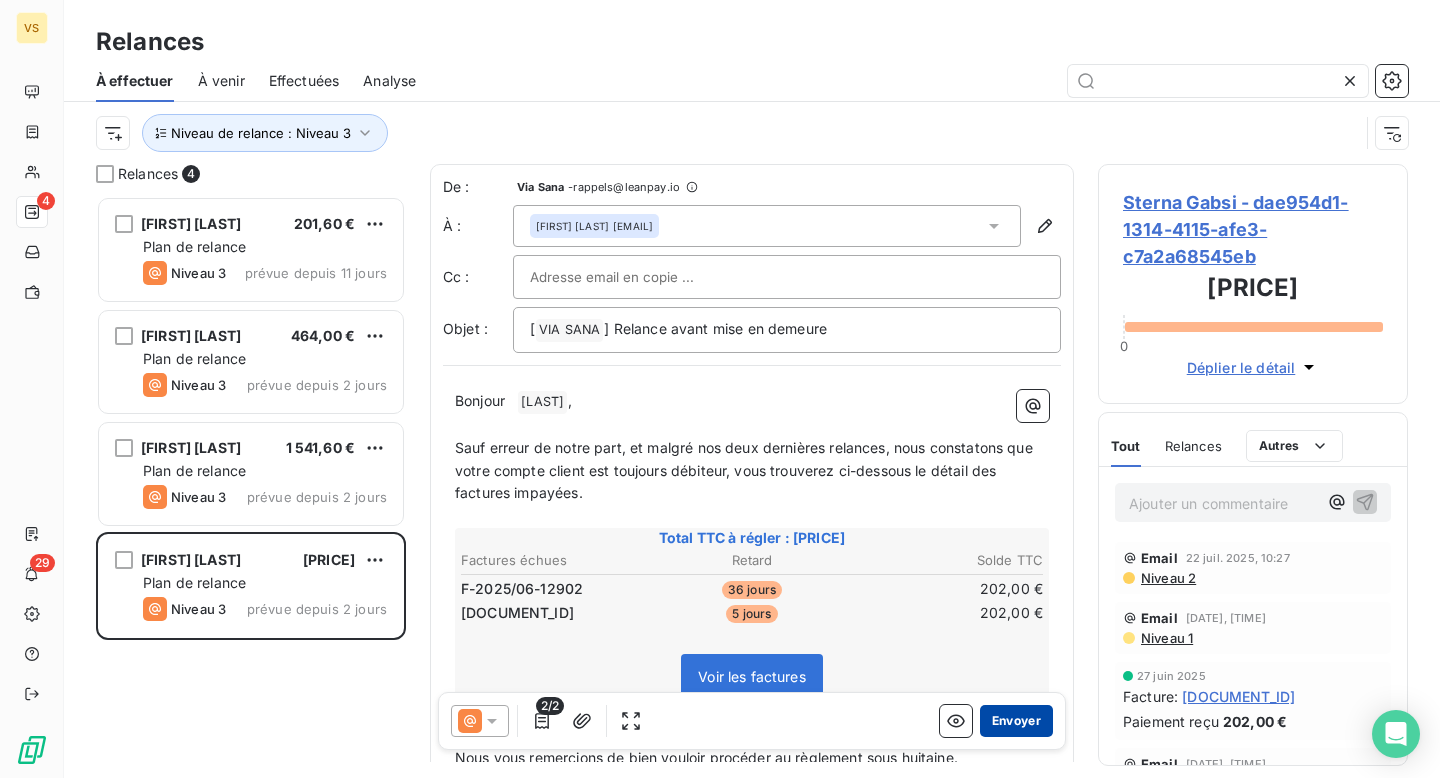 click on "Envoyer" at bounding box center (1016, 721) 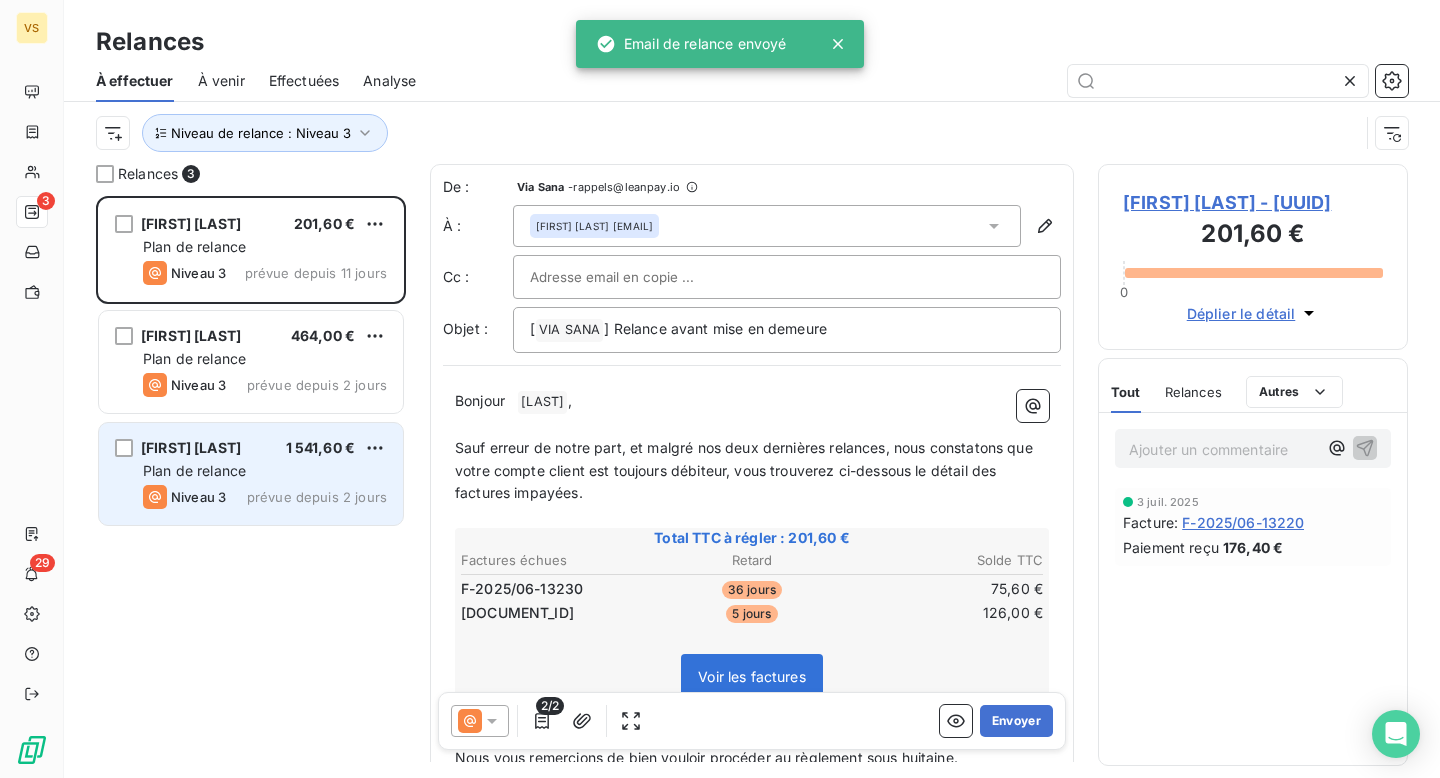 click on "Plan de relance" at bounding box center [265, 471] 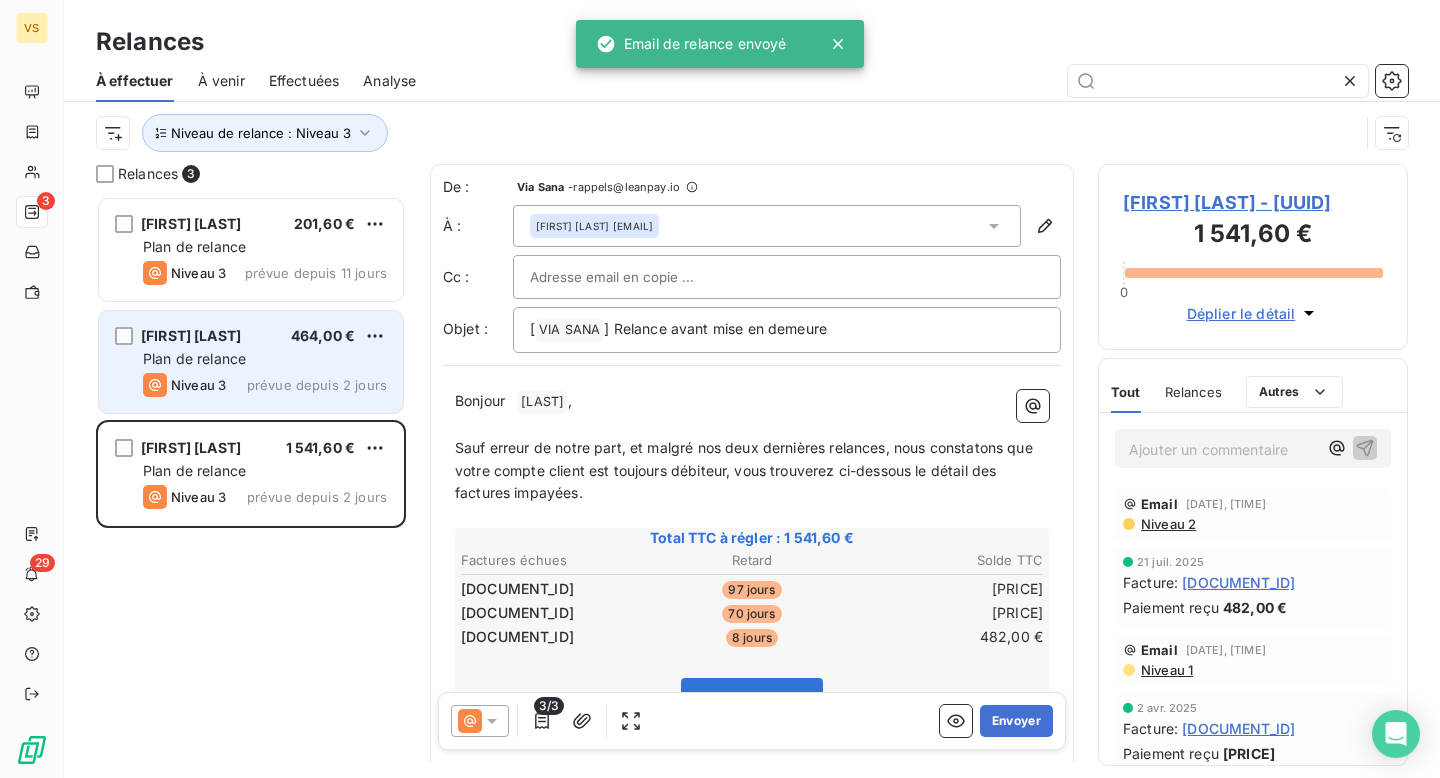 click on "Plan de relance" at bounding box center (265, 359) 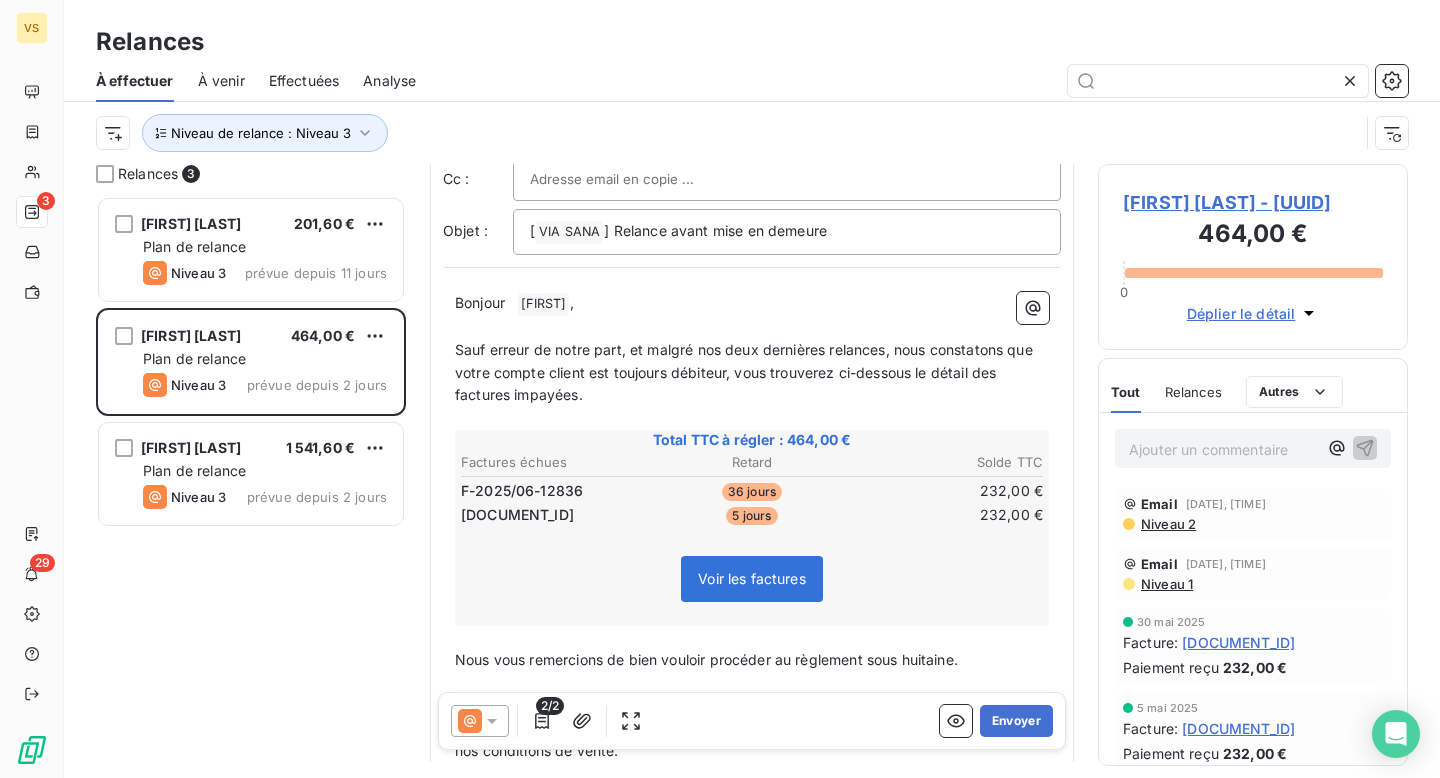 scroll, scrollTop: 0, scrollLeft: 0, axis: both 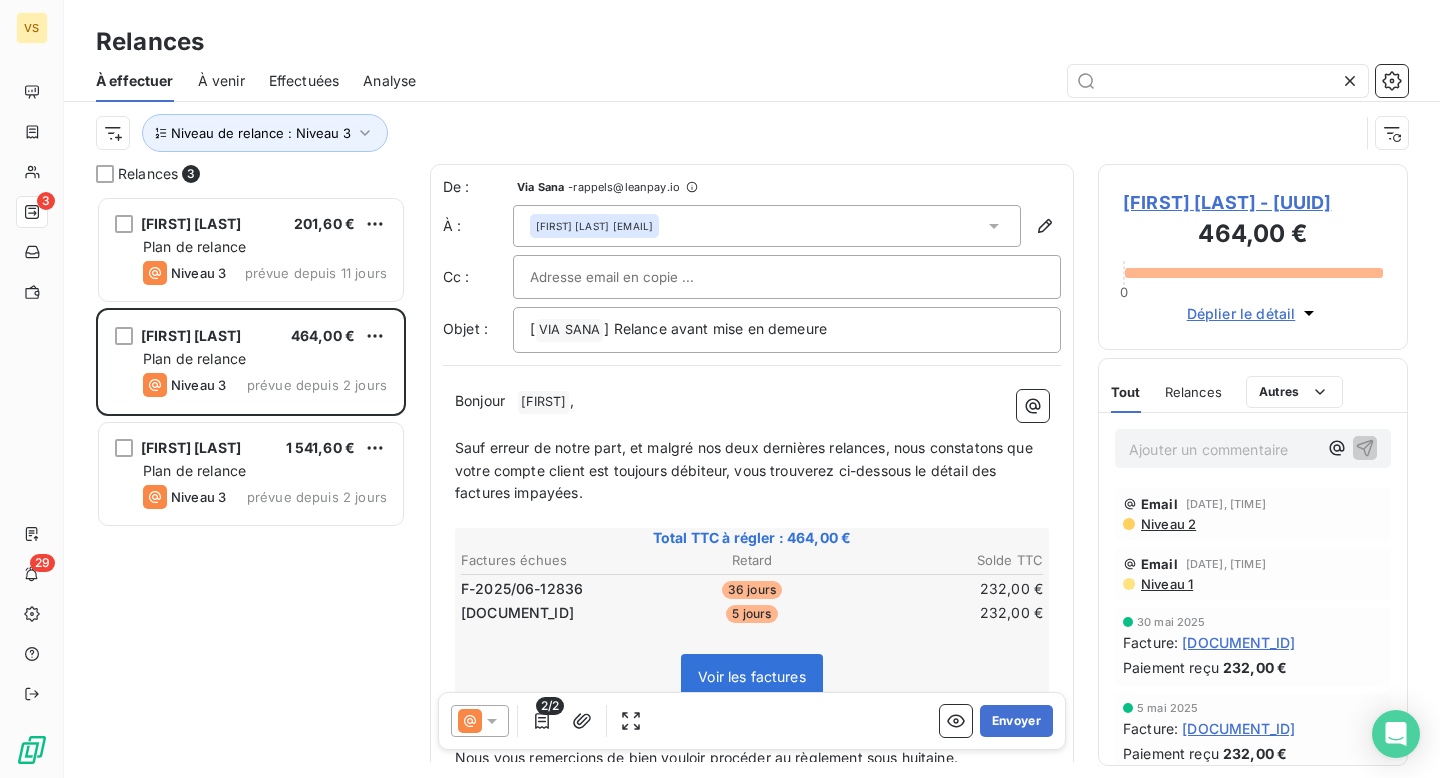click on "[FIRST] [LAST] - [UUID]" at bounding box center (1253, 202) 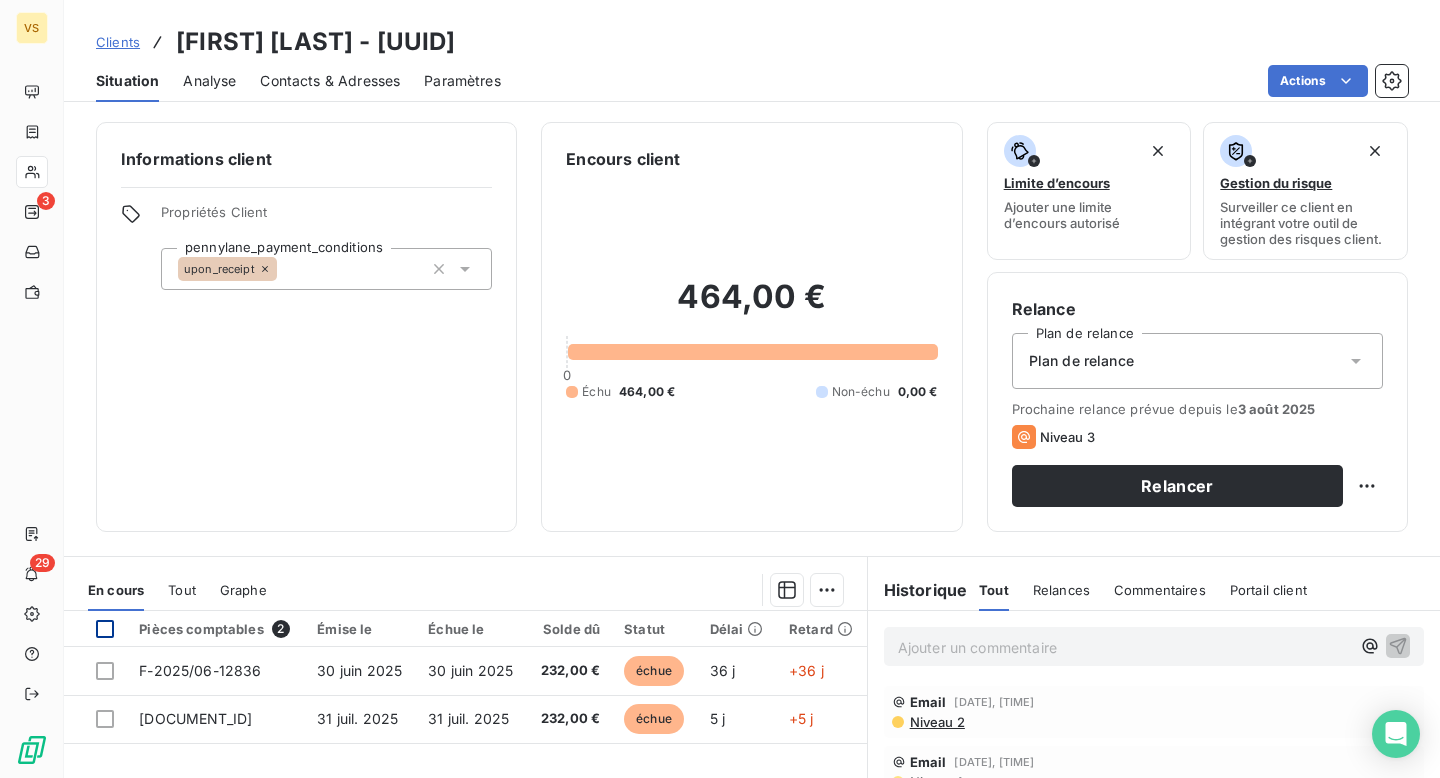 click at bounding box center [105, 629] 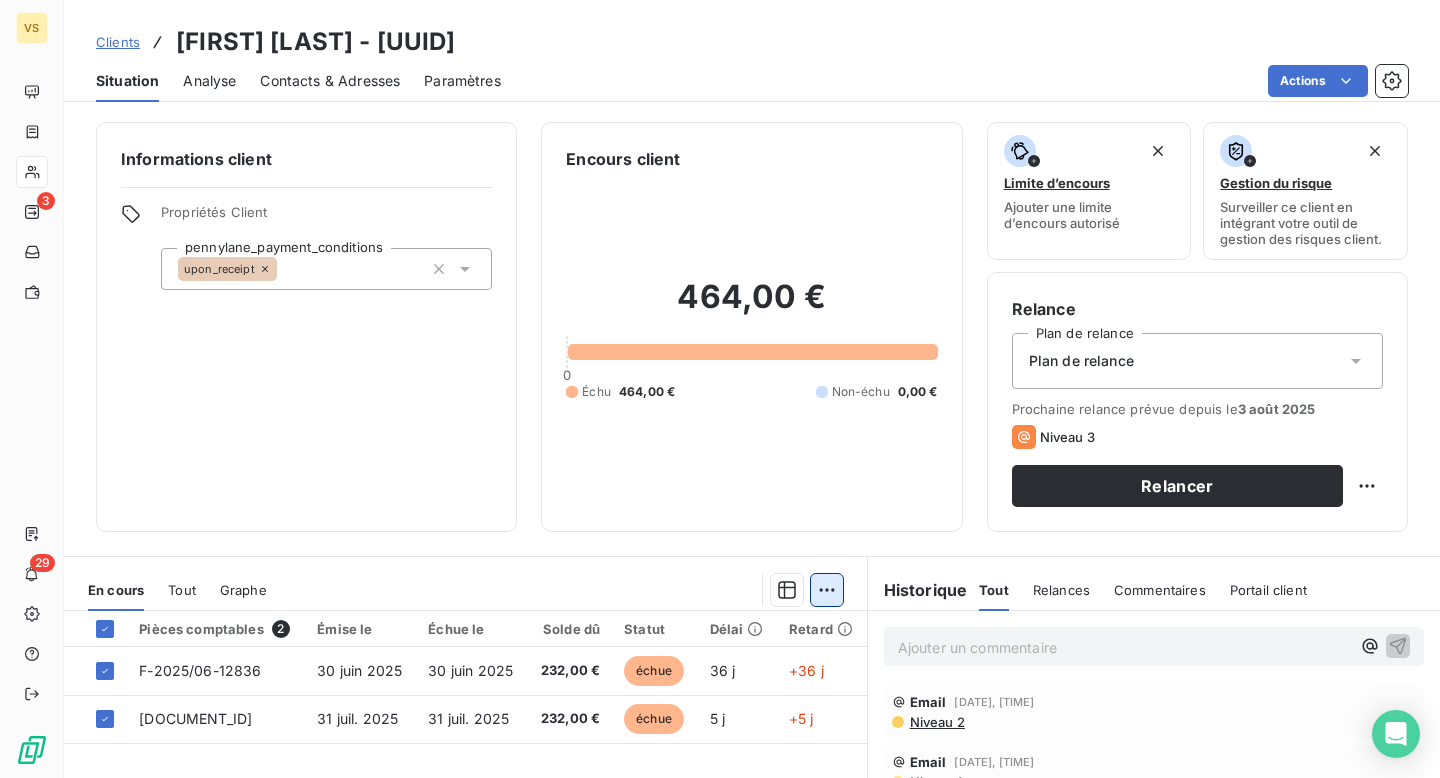 click on "VS 3 29 Clients [FIRST] [LAST] - [UUID] Situation Analyse Contacts & Adresses Paramètres Actions Informations client Propriétés Client pennylane_payment_conditions upon_receipt Encours client   [PRICE] 0 Échu [PRICE] Non-échu 0,00 €     Limite d’encours Ajouter une limite d’encours autorisé Gestion du risque Surveiller ce client en intégrant votre outil de gestion des risques client. Relance Plan de relance Plan de relance Prochaine relance prévue depuis le  [DATE] Niveau 3 Relancer En cours Tout Graphe Pièces comptables 2 Émise le Échue le Solde dû Statut Délai   Retard   [DOCUMENT_ID] [DATE] [DATE] [PRICE] échue [DAYS] j +[DAYS] j [DOCUMENT_ID] [DATE] [DATE] [PRICE] échue [DAYS] j +[DAYS] j Lignes par page 25 Précédent 1 Suivant Historique Tout Relances Commentaires Portail client Tout Relances Commentaires Portail client Ajouter un commentaire ﻿ Email [DATE], [TIME] Niveau 2 Email Niveau 1 Facture" at bounding box center [720, 389] 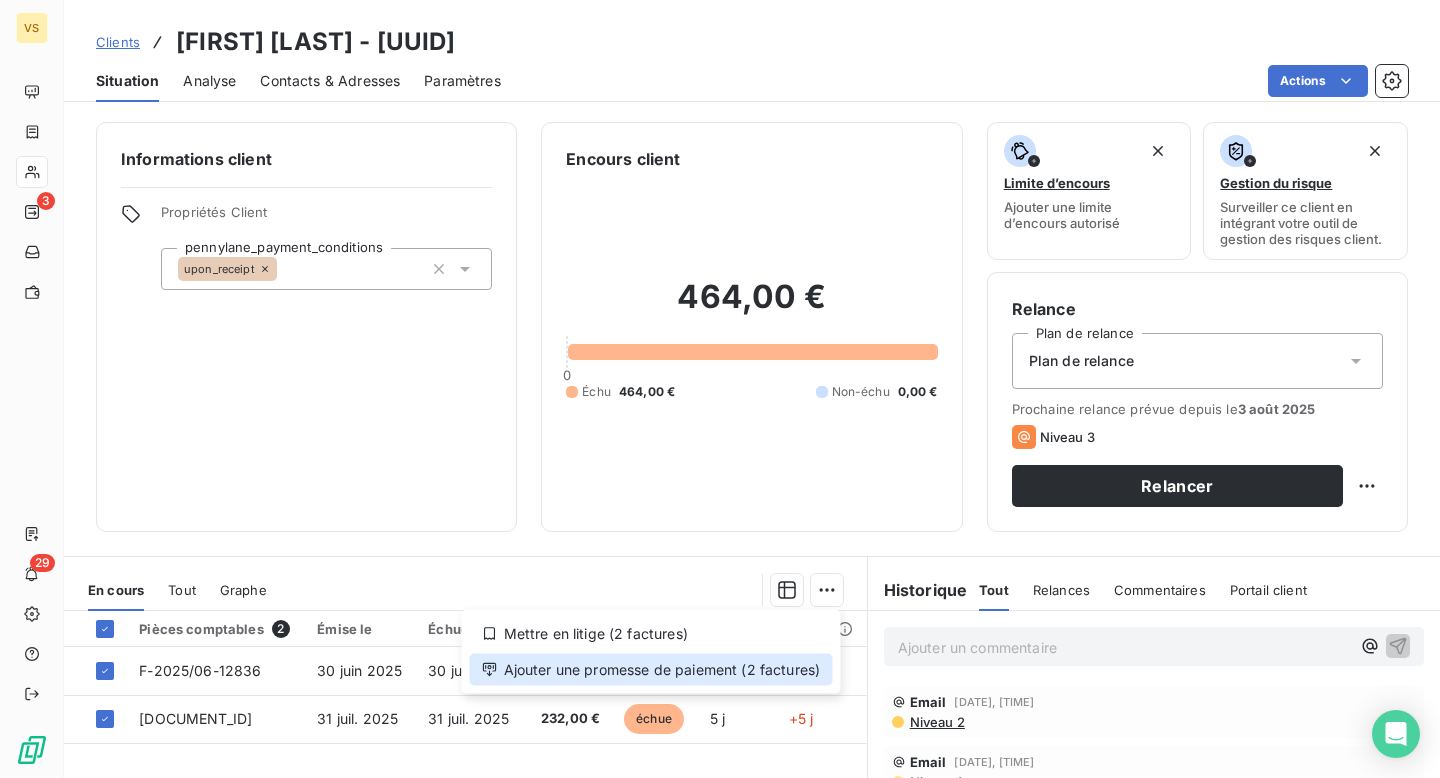 click on "Ajouter une promesse de paiement (2 factures)" at bounding box center (651, 670) 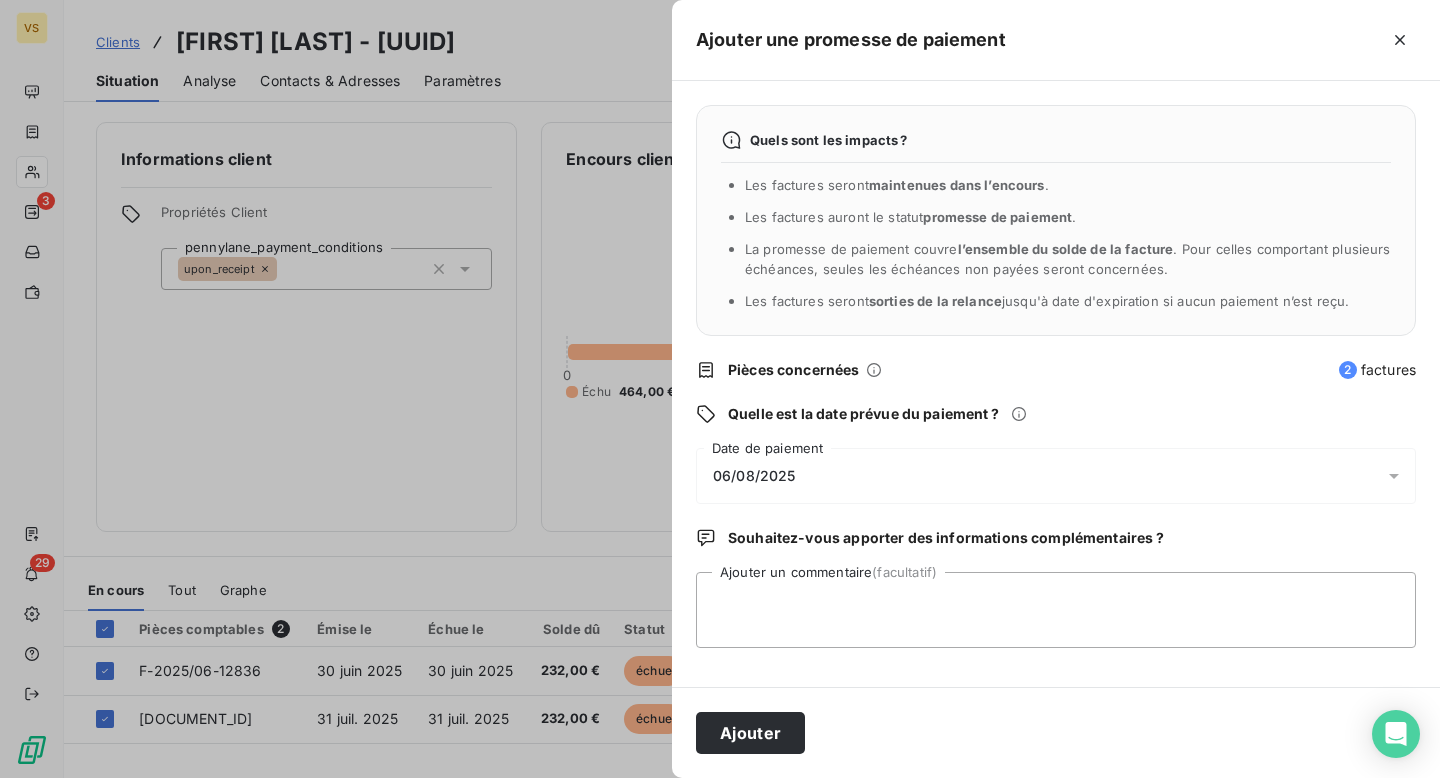 click on "Quels sont les impacts ? Les factures seront  maintenues dans l’encours . Les factures auront le statut  promesse de paiement . La promesse de paiement couvre  l’ensemble du solde de la facture . Pour celles comportant plusieurs échéances, seules les échéances non payées seront concernées. Les factures seront  sorties de la relance  jusqu'à date d'expiration si aucun paiement n’est reçu. Pièces concernées 2   factures Quelle est la date prévue du paiement ? [DATE] Date de paiement Souhaitez-vous apporter des informations complémentaires ? Ajouter un commentaire  (facultatif)" at bounding box center (1056, 384) 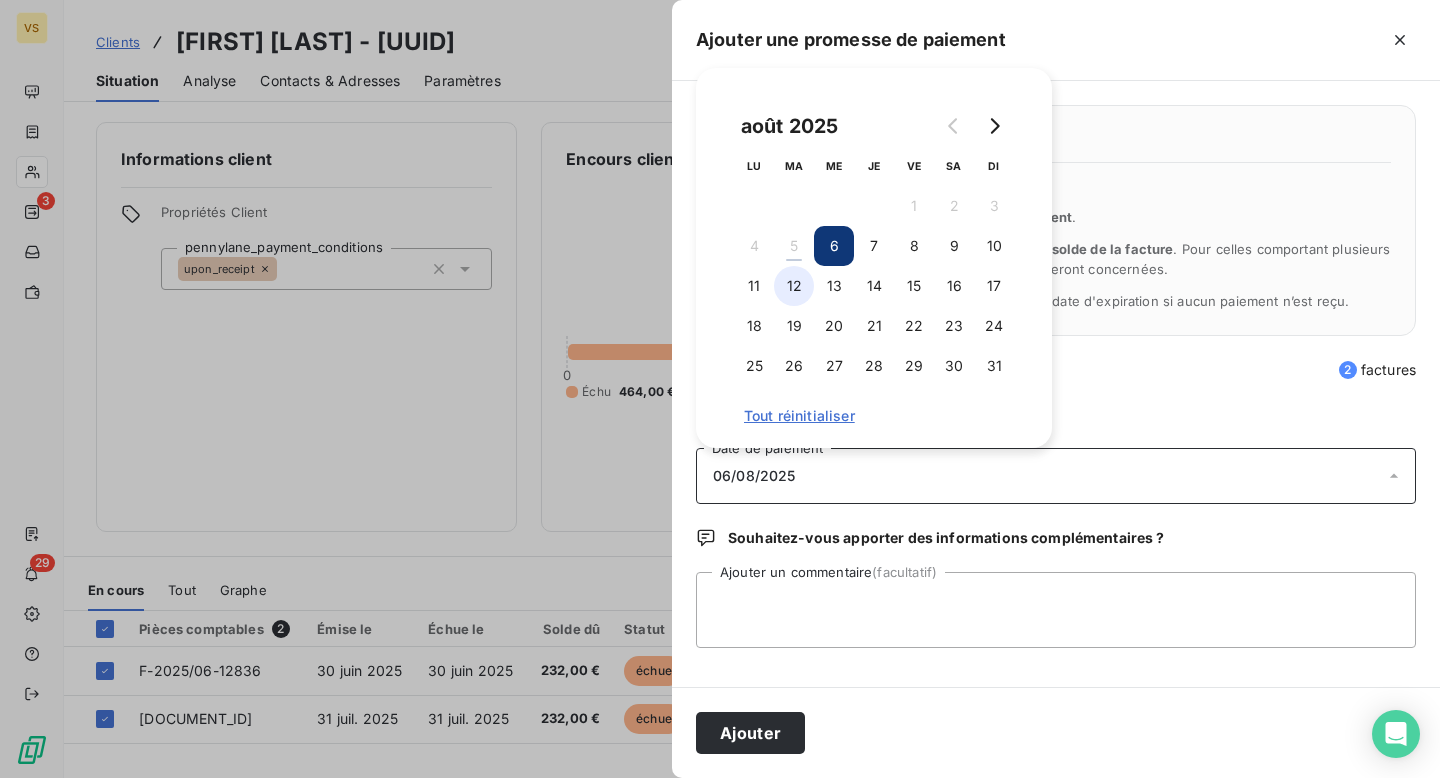 click on "12" at bounding box center (794, 286) 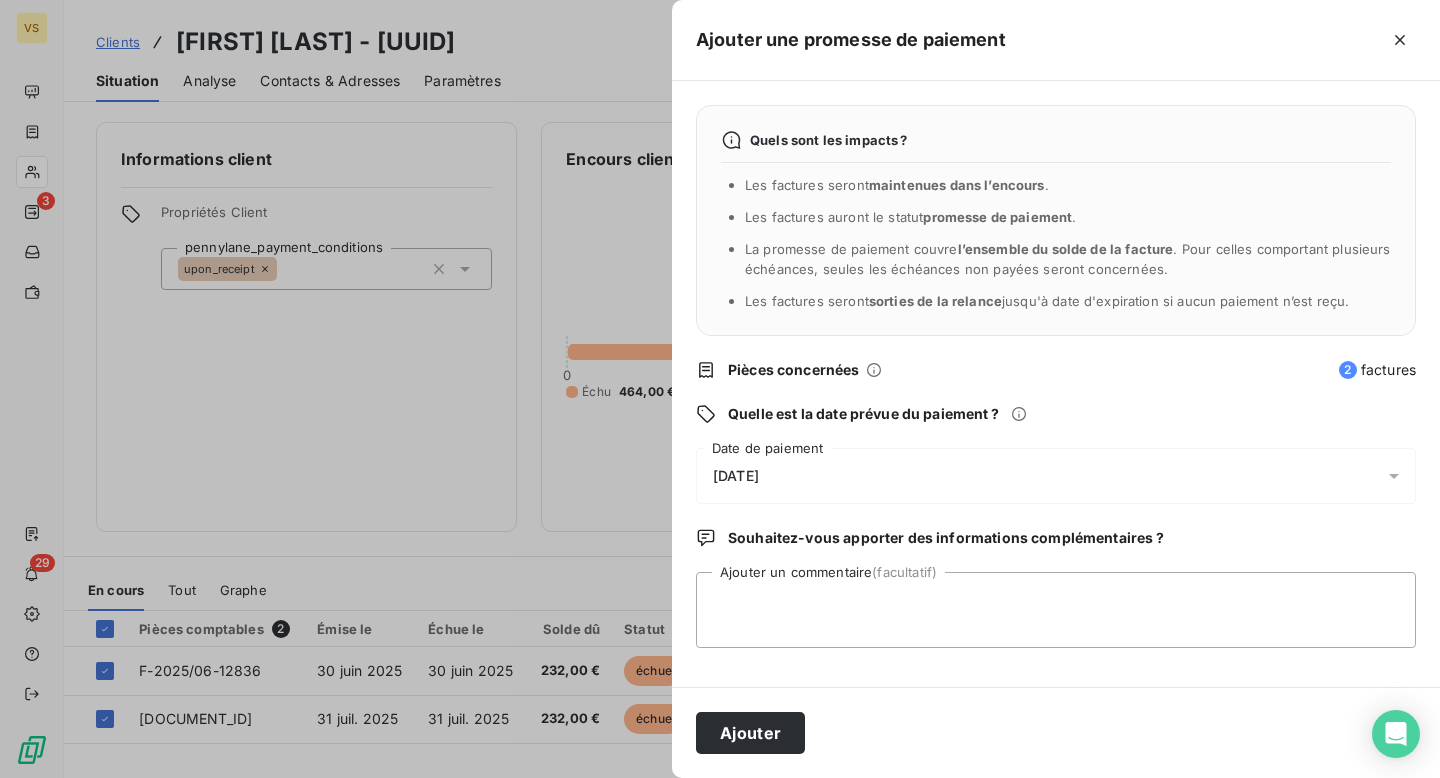 drag, startPoint x: 764, startPoint y: 731, endPoint x: 785, endPoint y: 622, distance: 111.0045 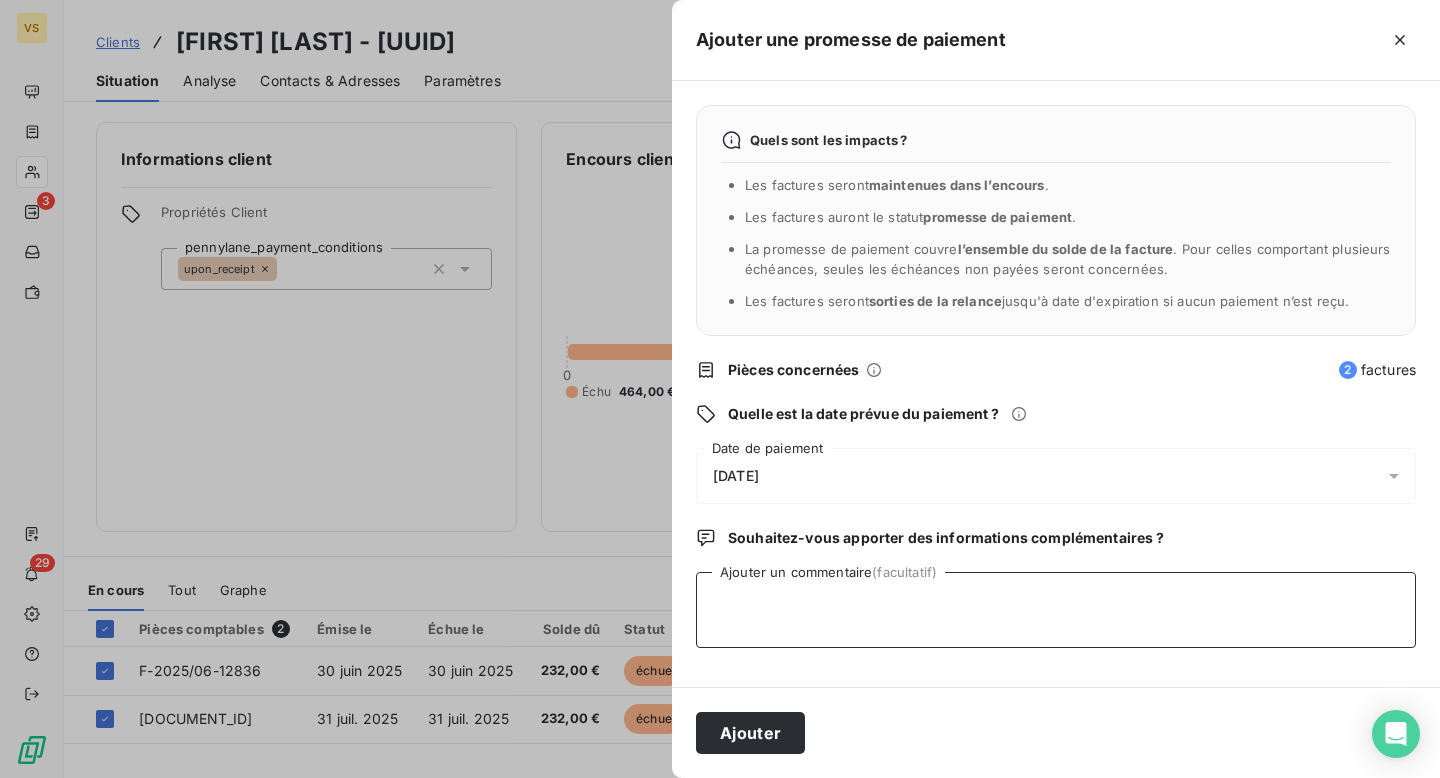 click on "Ajouter un commentaire  (facultatif)" at bounding box center [1056, 610] 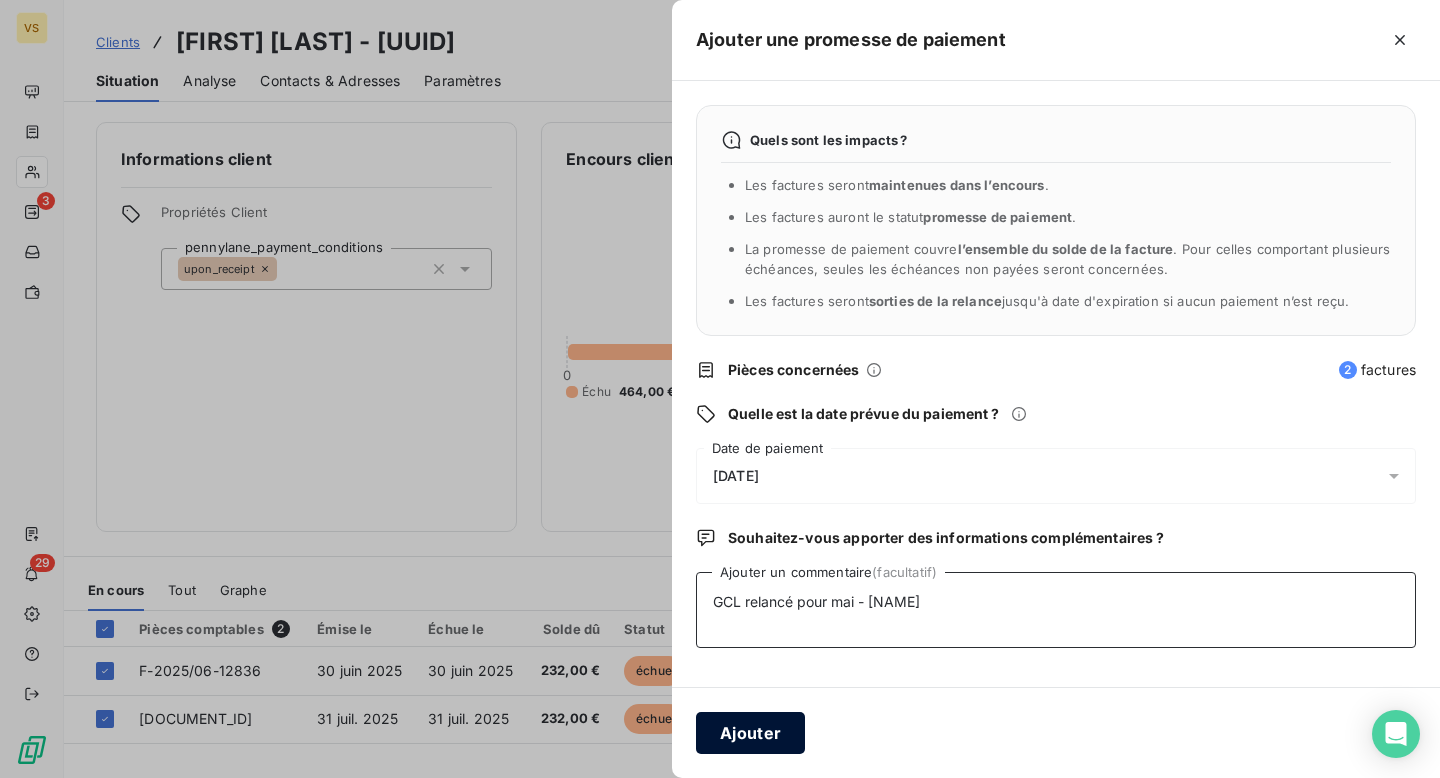 type on "GCL relancé pour mai - [NAME]" 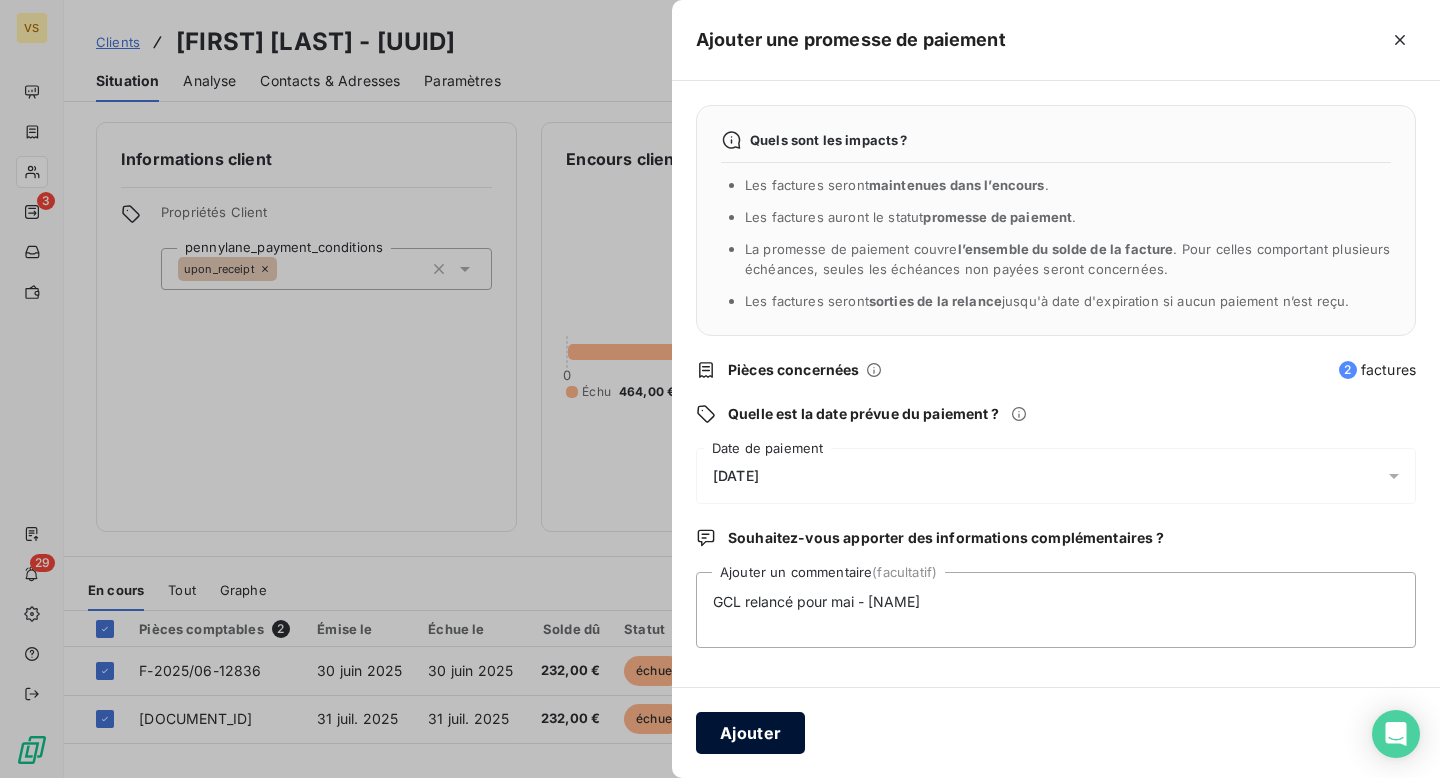 click on "Ajouter" at bounding box center (750, 733) 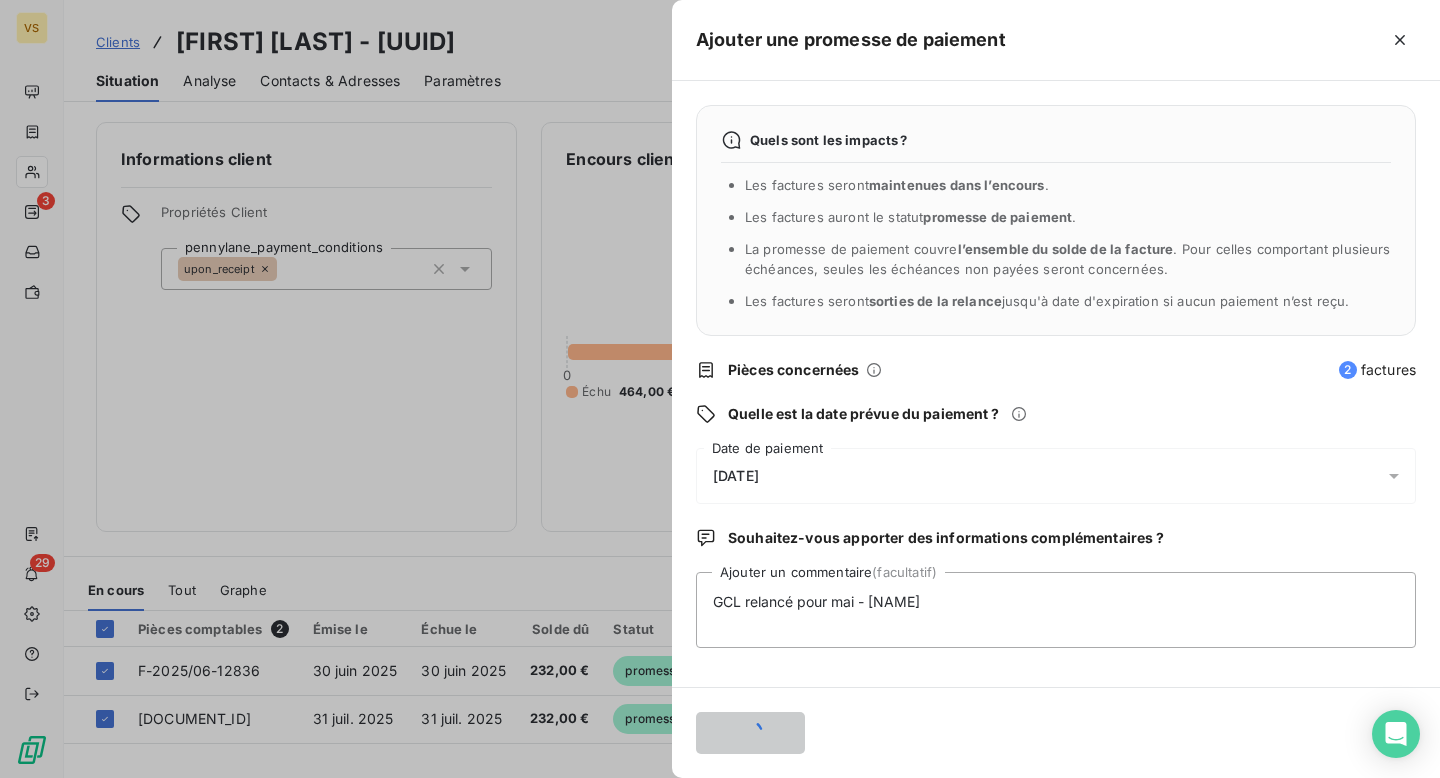 type 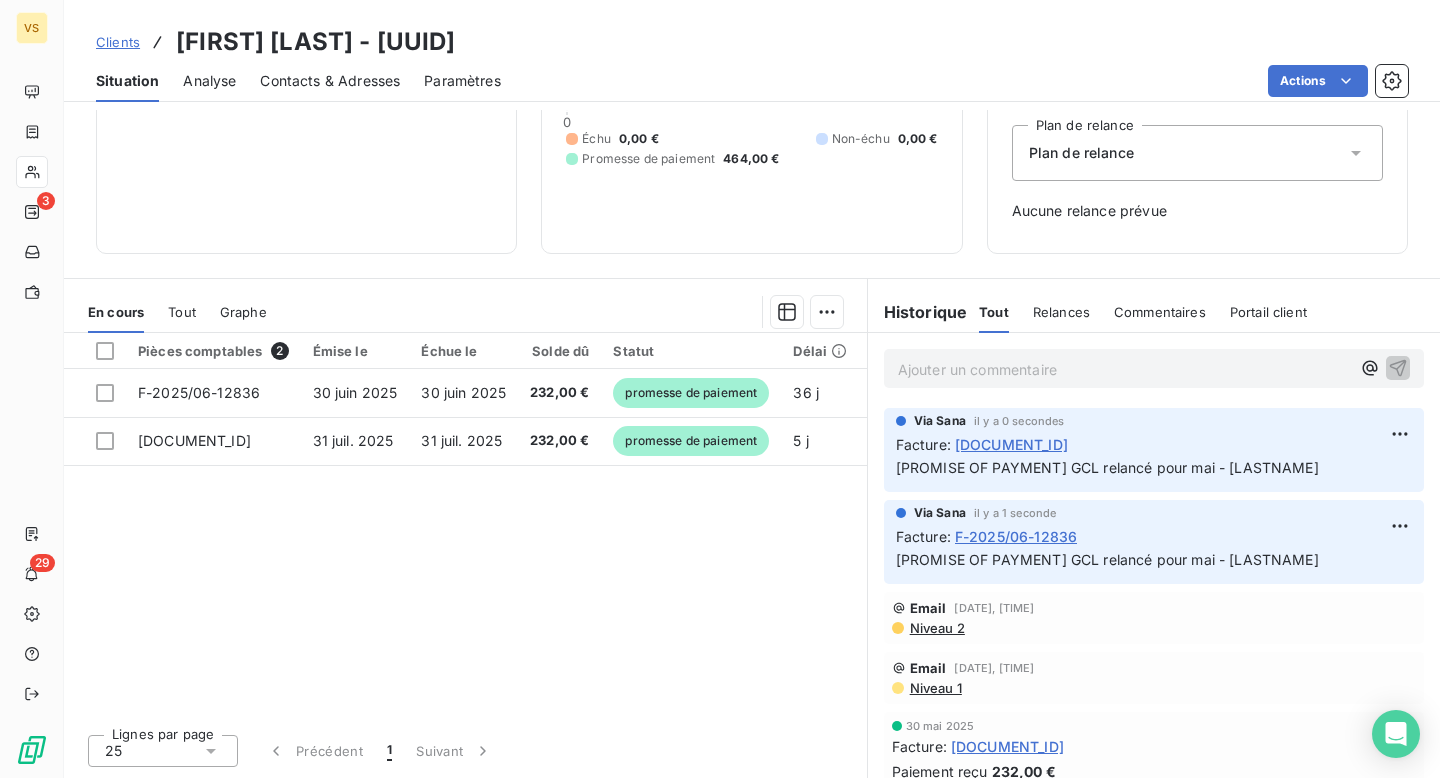 scroll, scrollTop: 197, scrollLeft: 0, axis: vertical 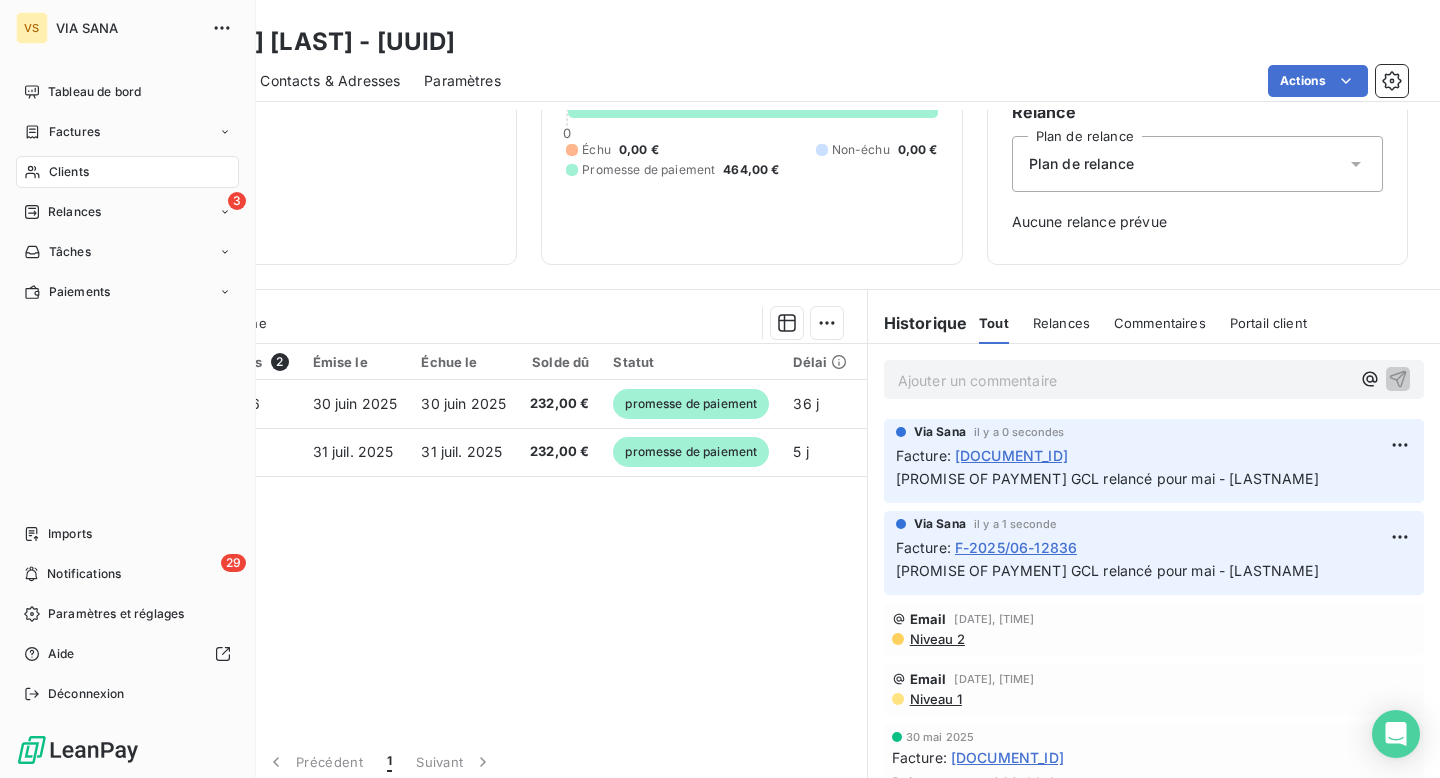 click on "Clients" at bounding box center (69, 172) 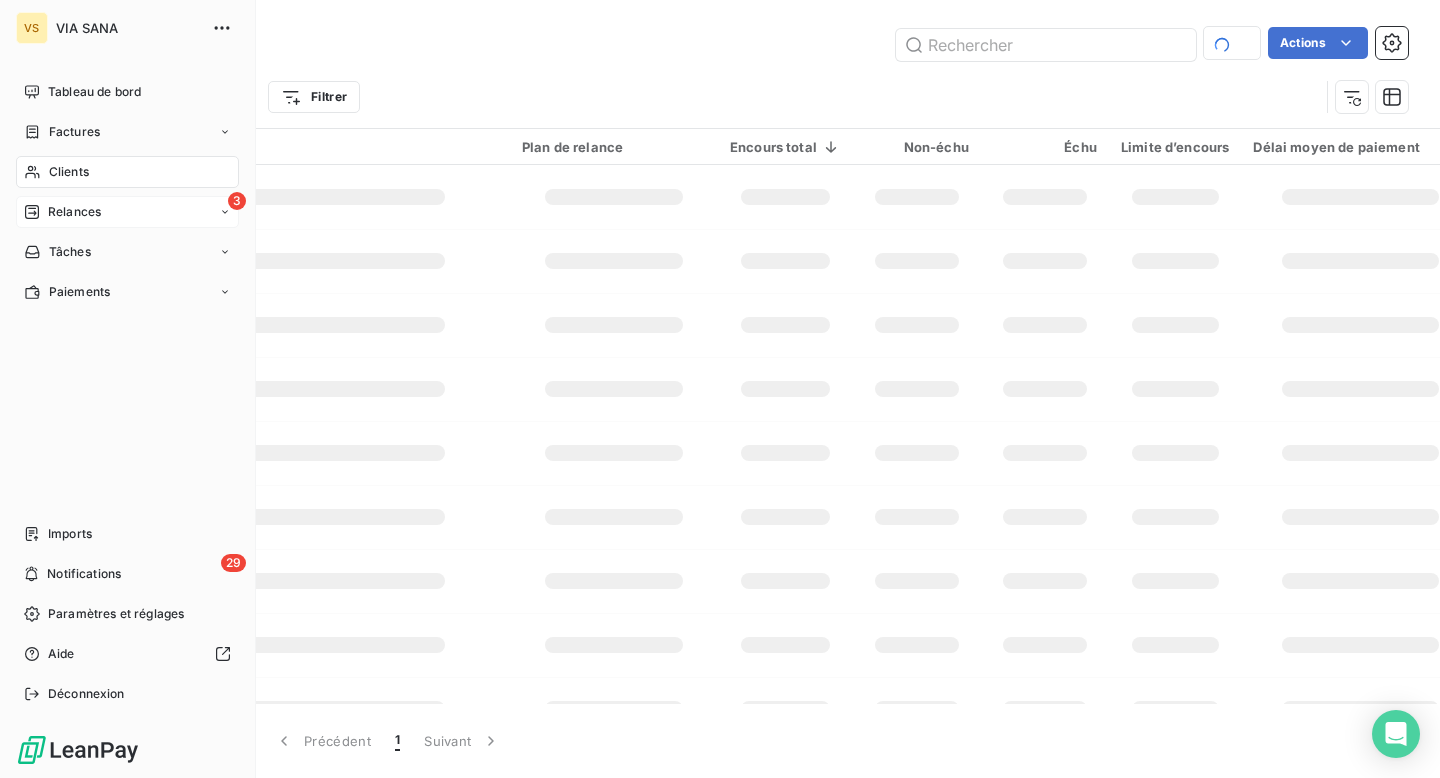 click on "Relances" at bounding box center (62, 212) 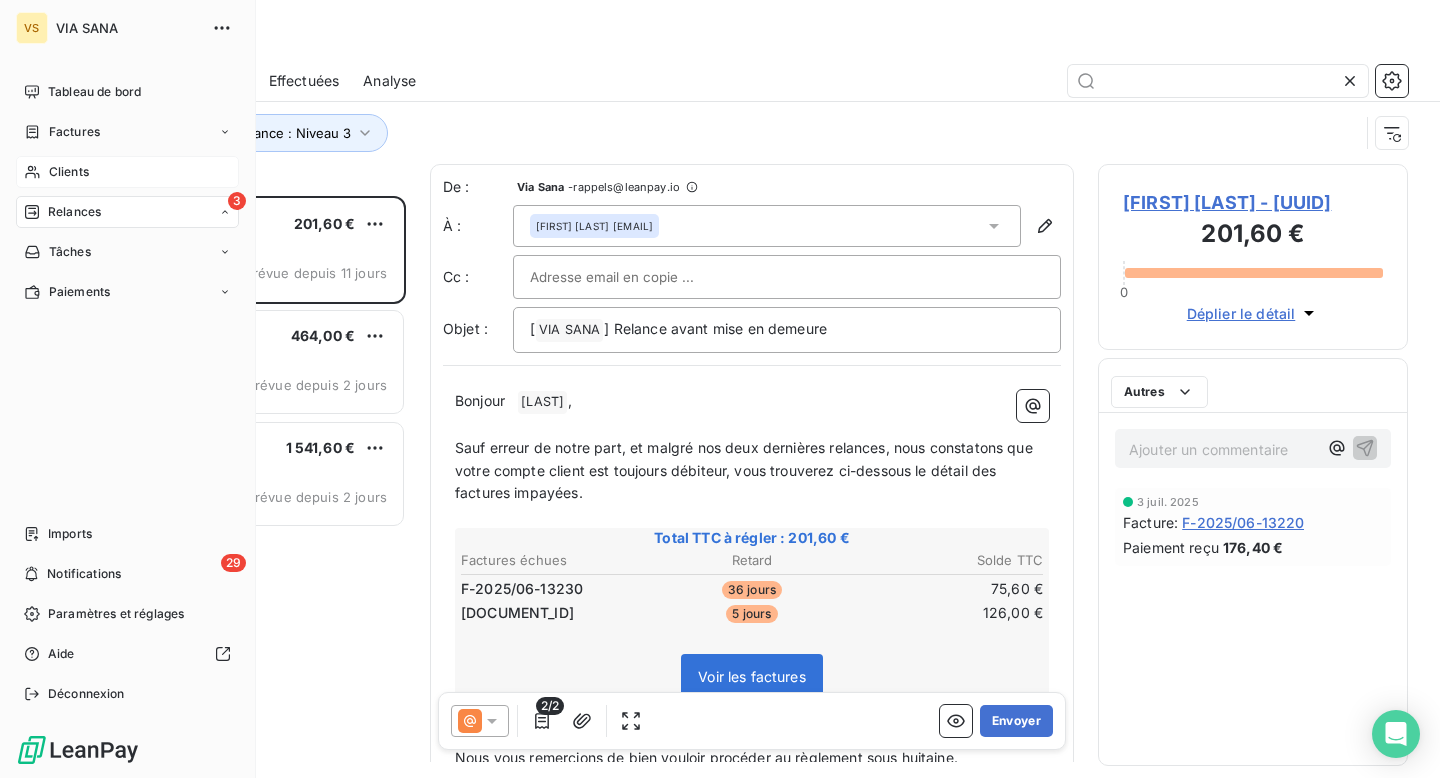 scroll, scrollTop: 1, scrollLeft: 1, axis: both 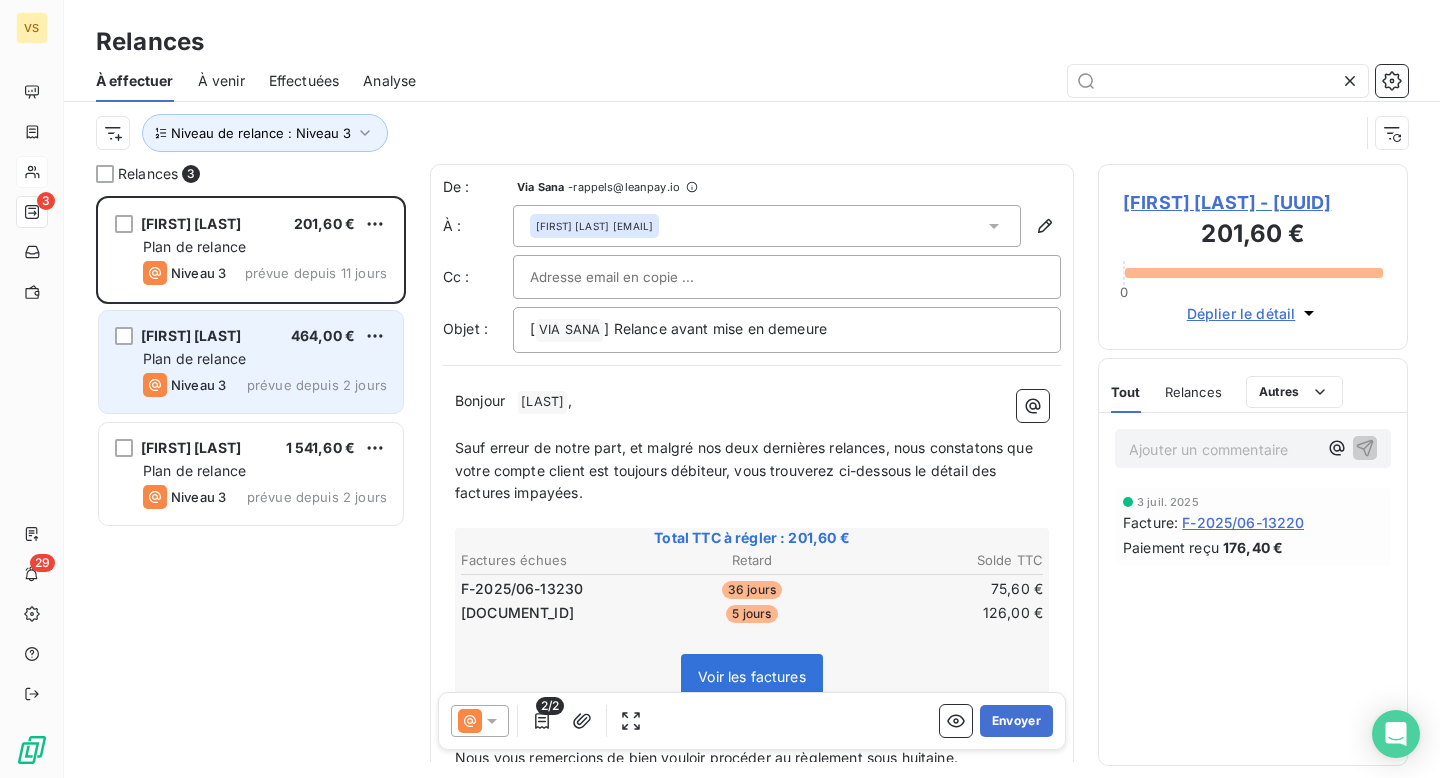 click on "[FIRST] [LAST] [PRICE]" at bounding box center [265, 336] 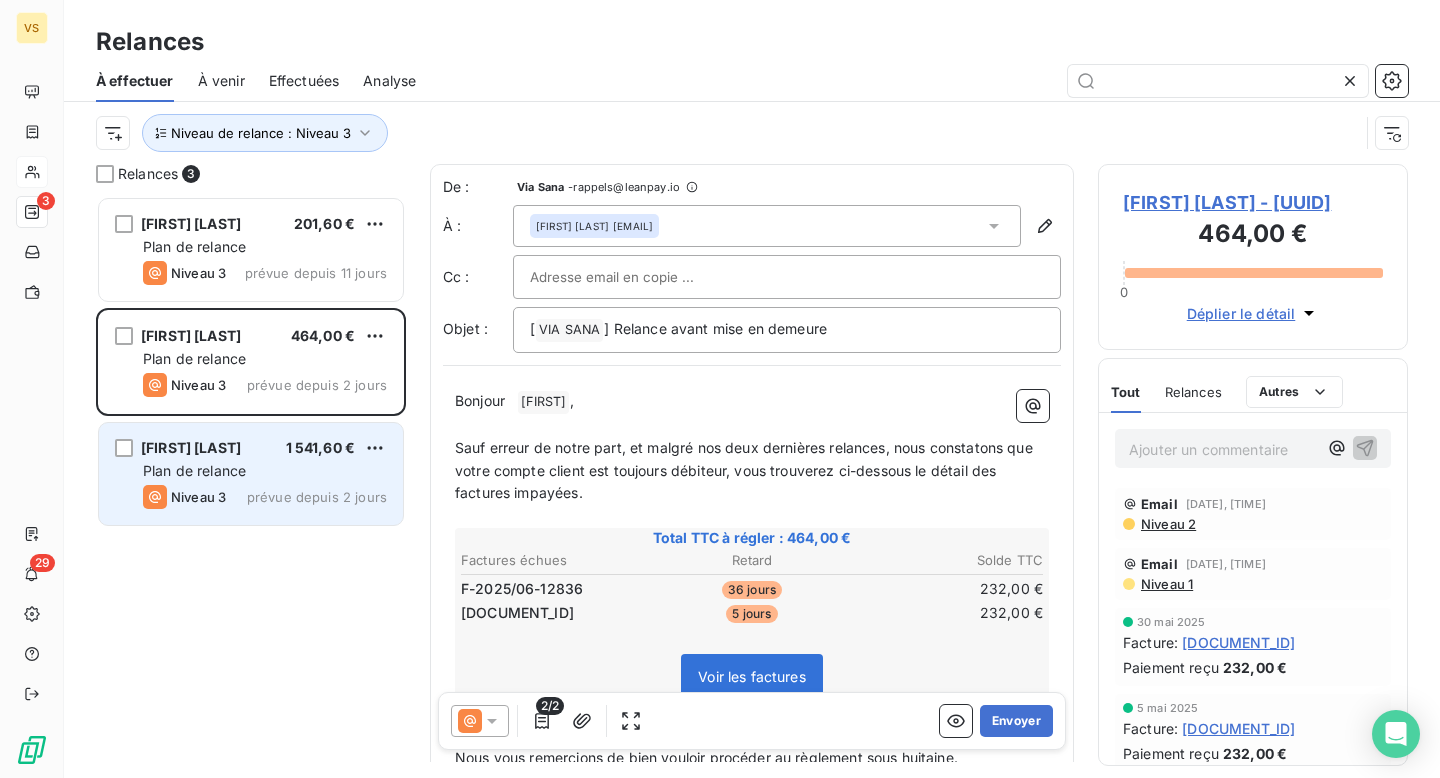 click on "Niveau 3 prévue depuis 2 jours" at bounding box center [265, 497] 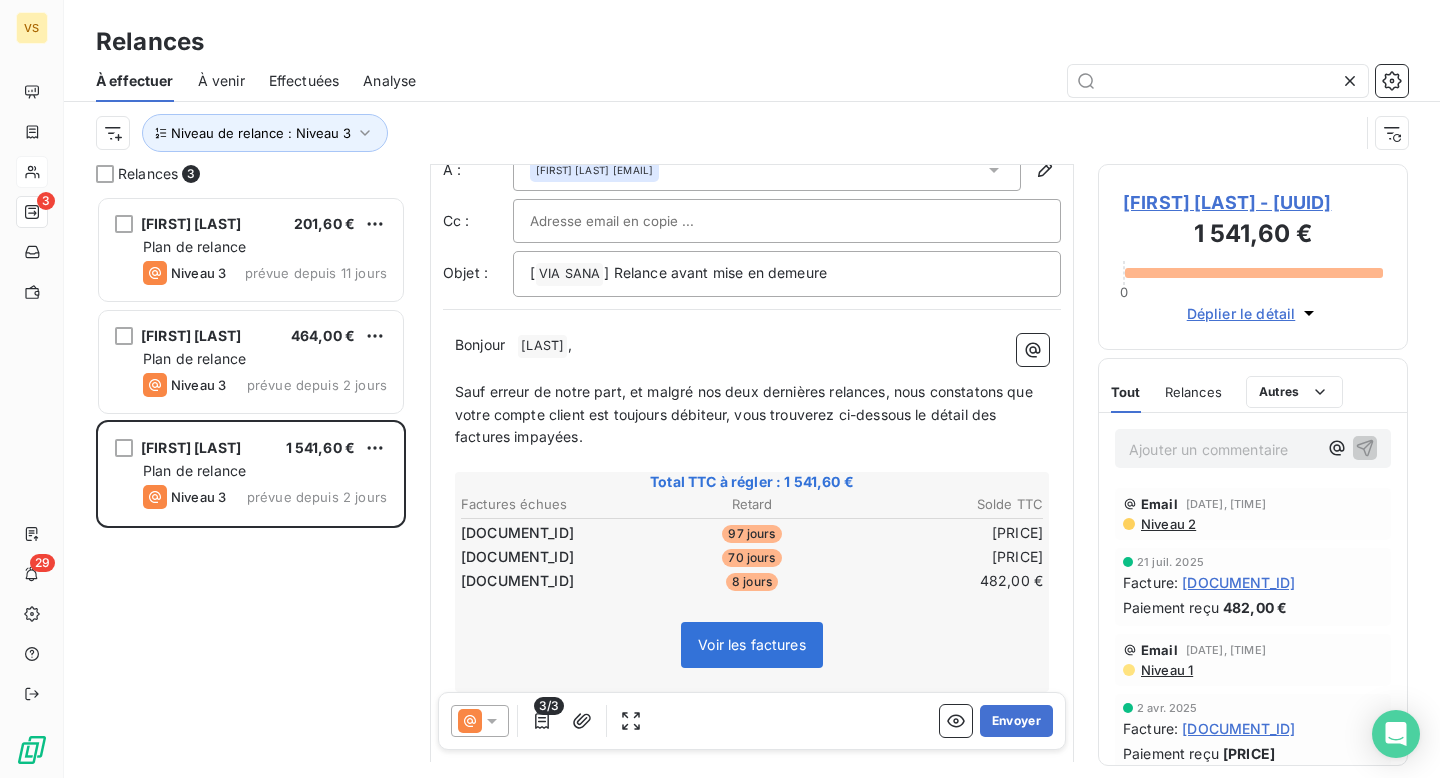 scroll, scrollTop: 59, scrollLeft: 0, axis: vertical 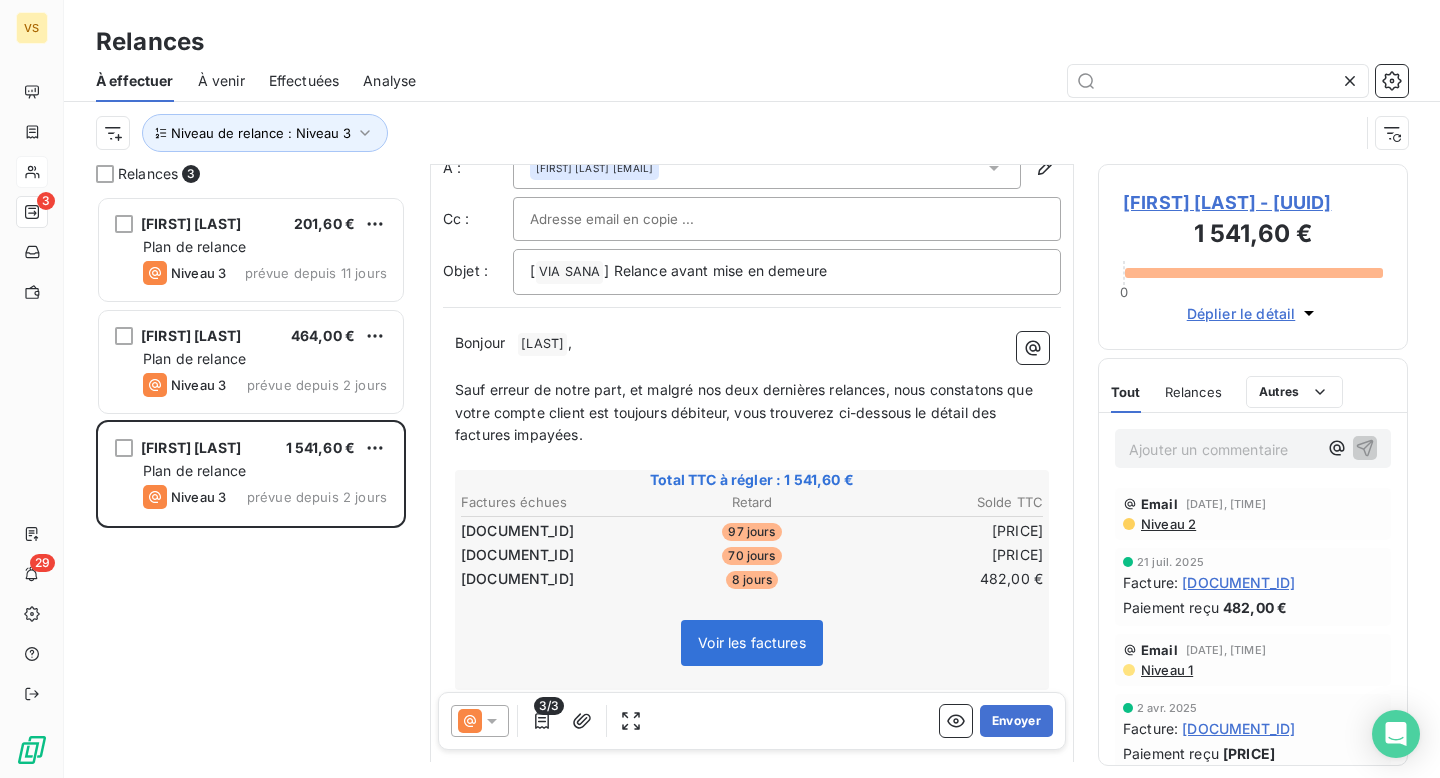 click on "Ajouter un commentaire ﻿" at bounding box center [1253, 448] 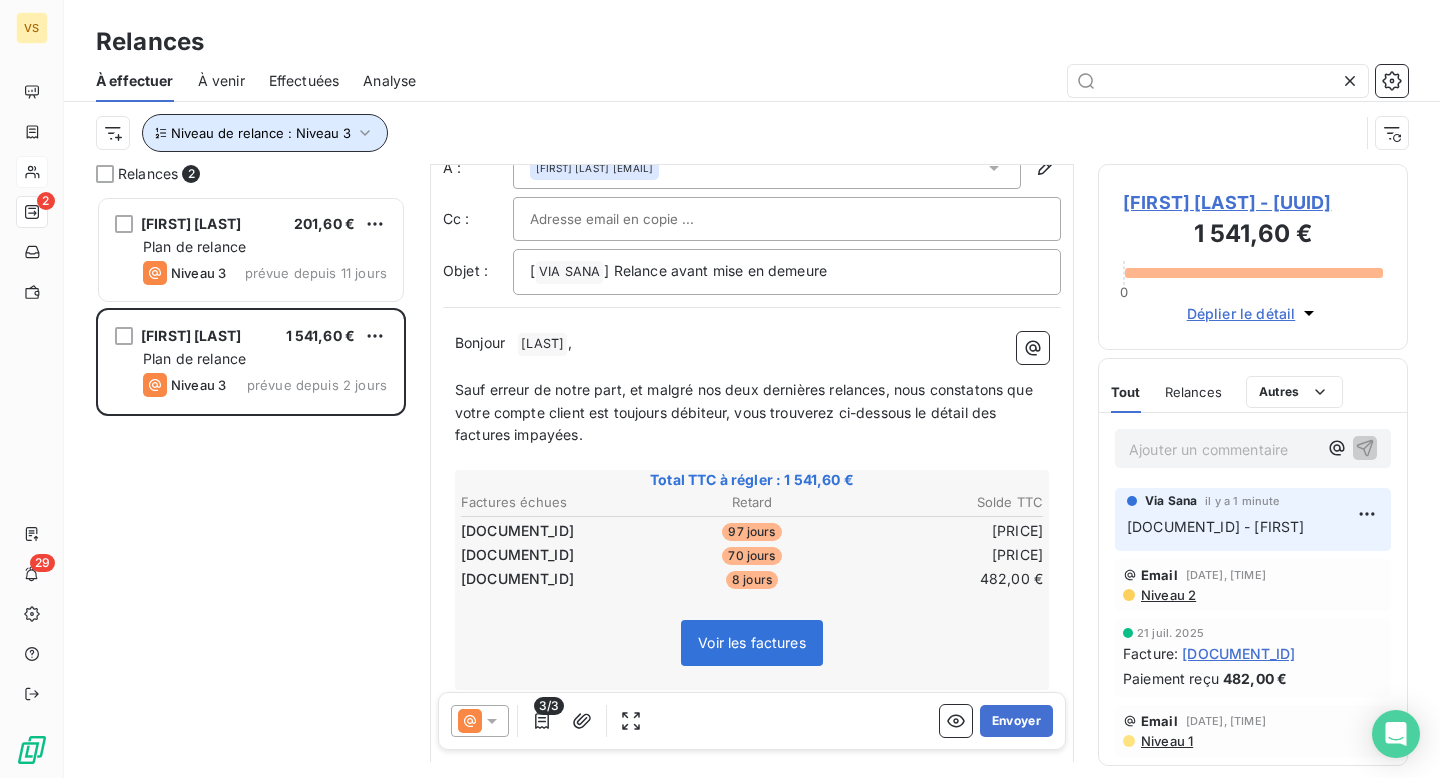 click on "Niveau de relance  : Niveau 3" at bounding box center (261, 133) 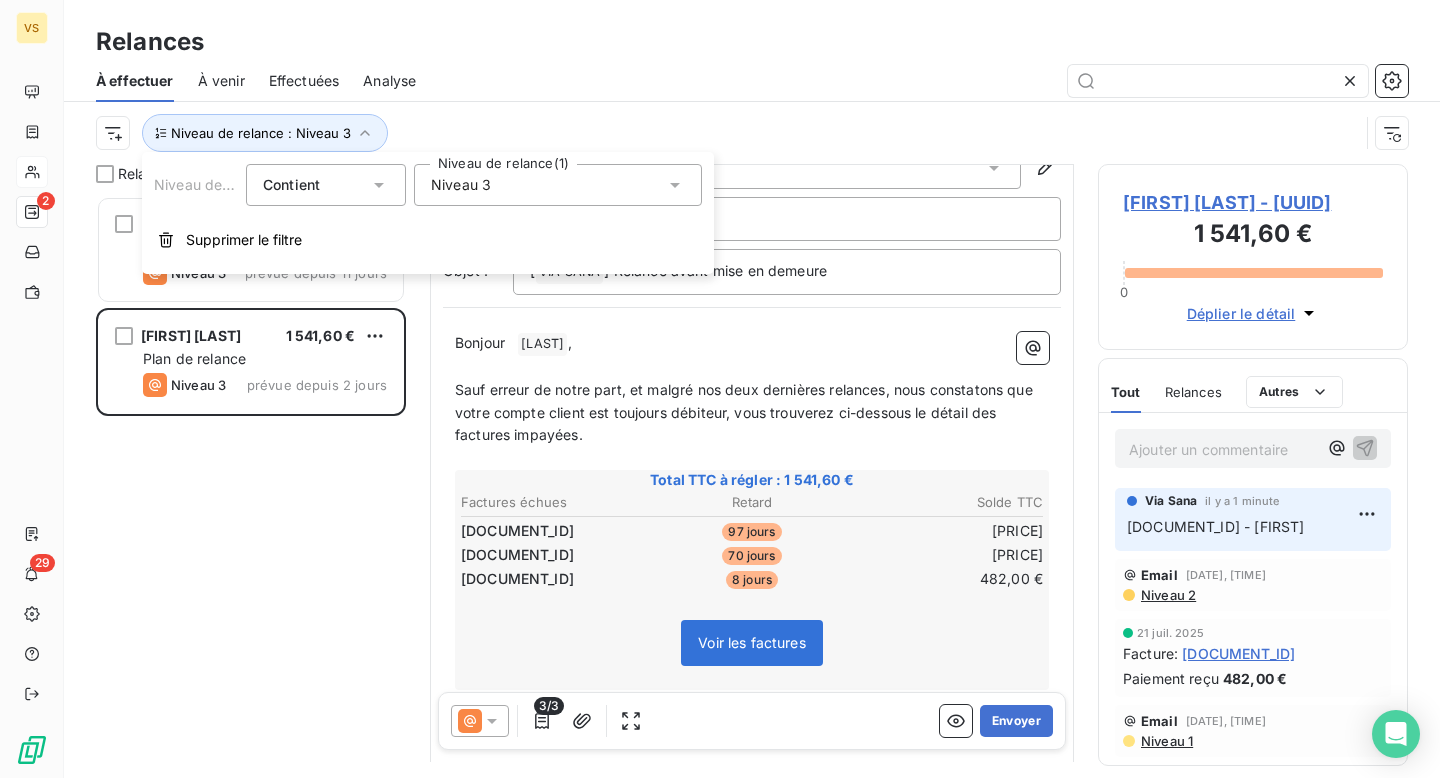 click on "Niveau de relance Contient is Niveau de relance  (1) Niveau 3 Supprimer le filtre" at bounding box center (428, 213) 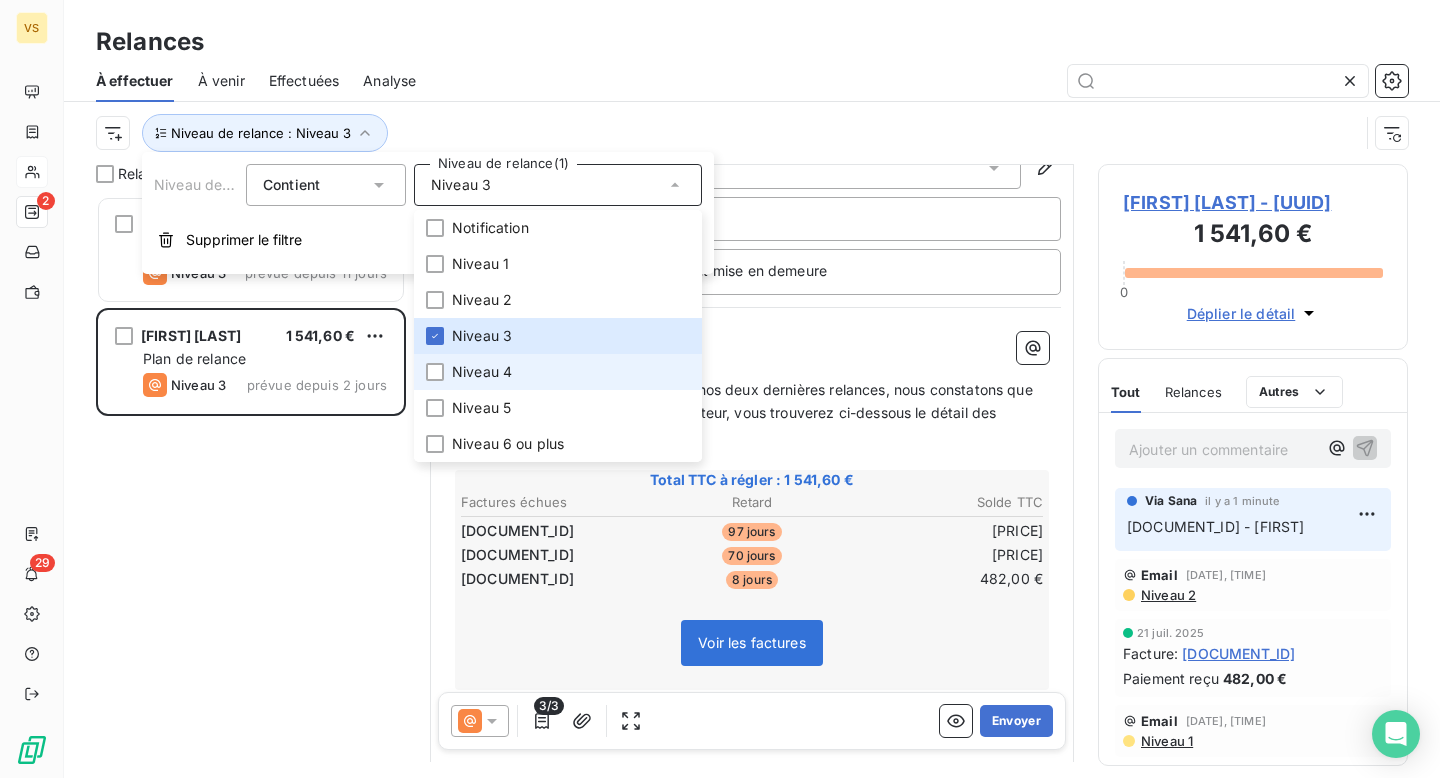 click on "Niveau 4" at bounding box center [482, 372] 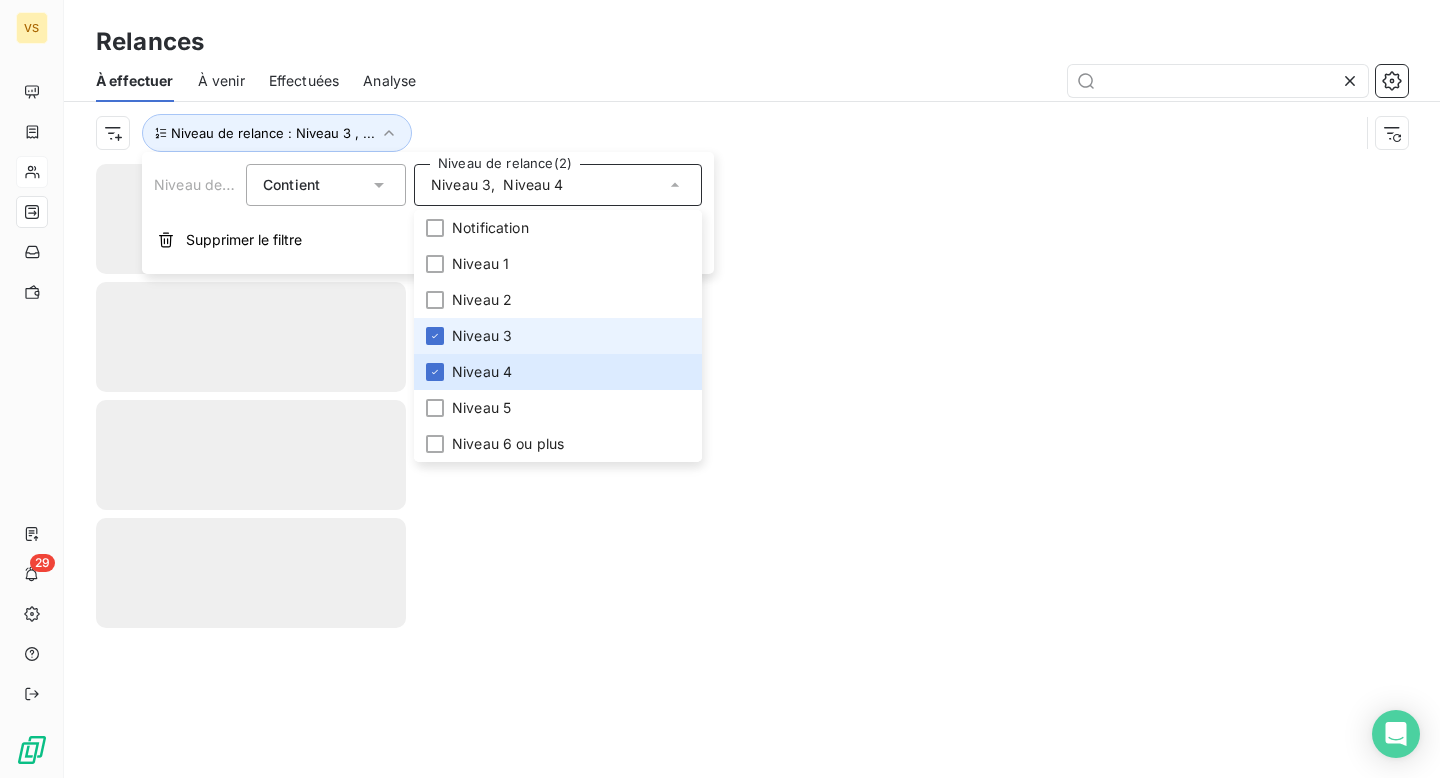 click on "Niveau 3" at bounding box center (558, 336) 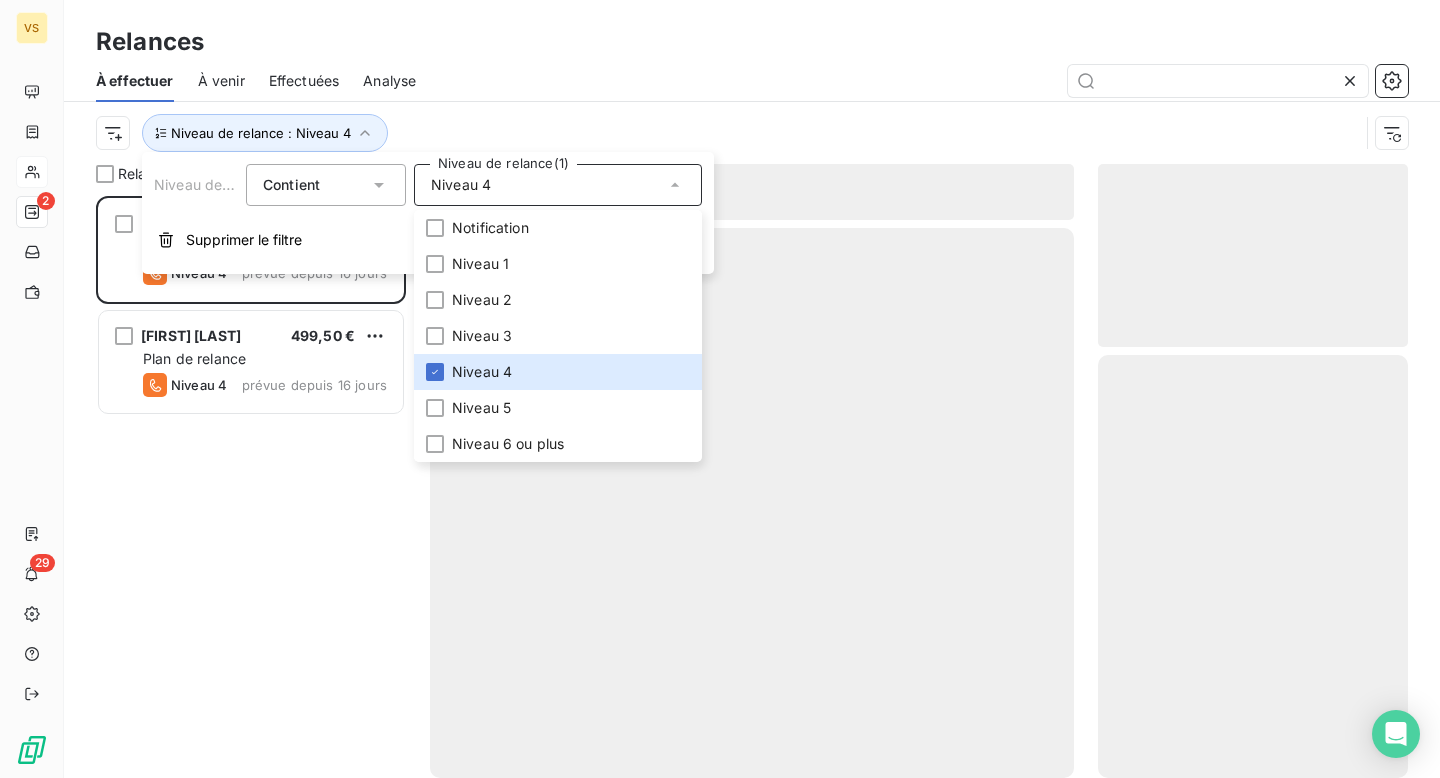 scroll, scrollTop: 1, scrollLeft: 1, axis: both 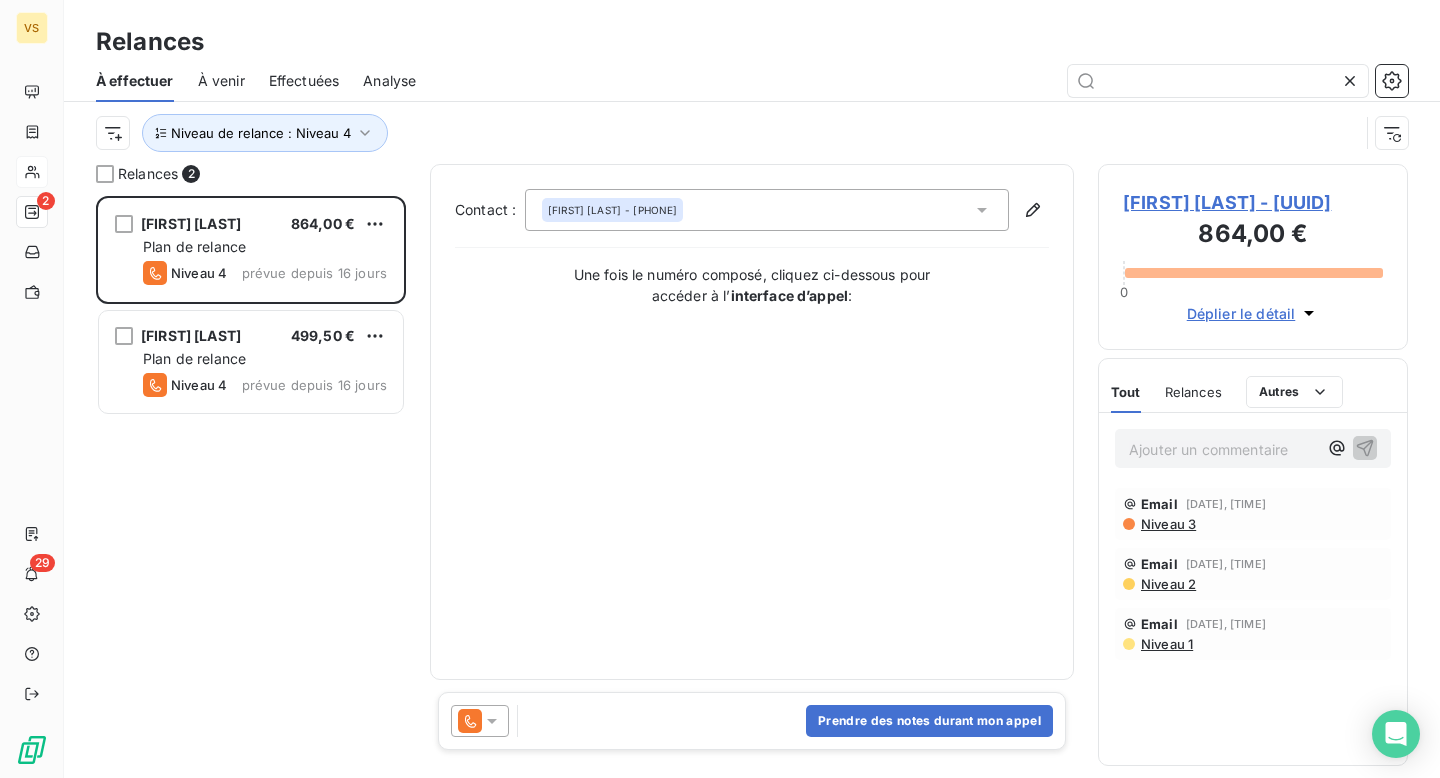 click on "Niveau de relance  : Niveau 4" at bounding box center [727, 133] 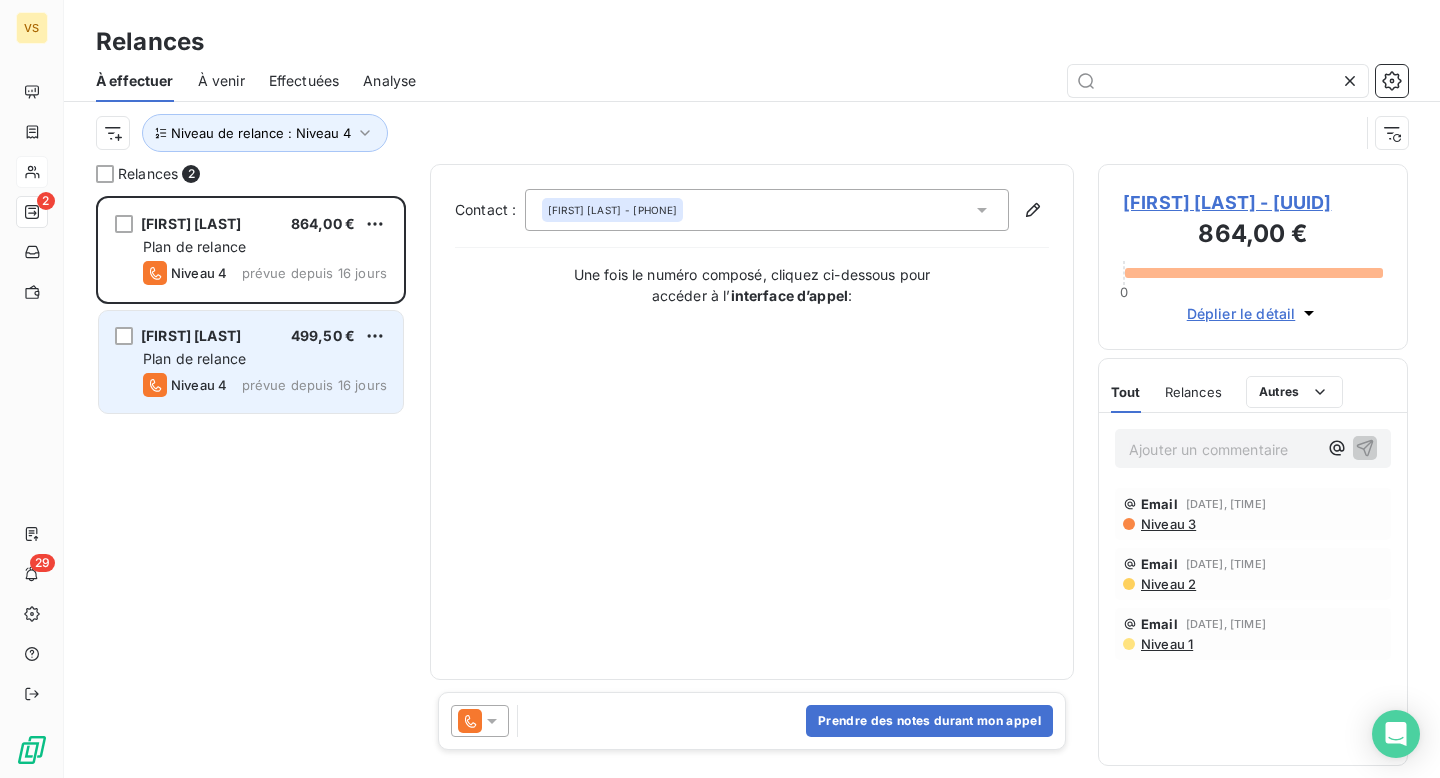 click on "[FIRST] [LAST] [AMOUNT]" at bounding box center [265, 336] 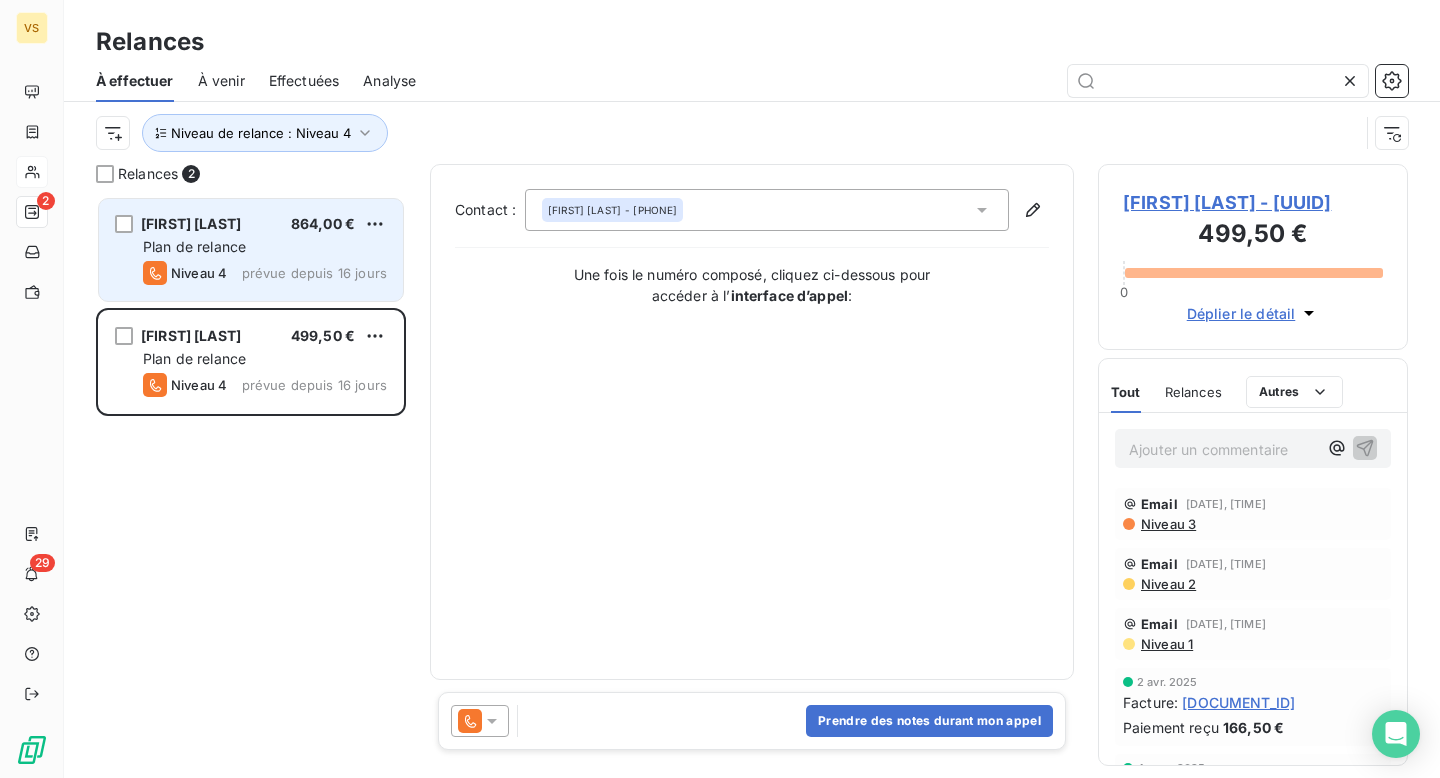 click on "[FIRST] [LAST] [PRICE] Plan de relance Niveau [NUMBER] prévue depuis [DAYS] jours" at bounding box center [251, 250] 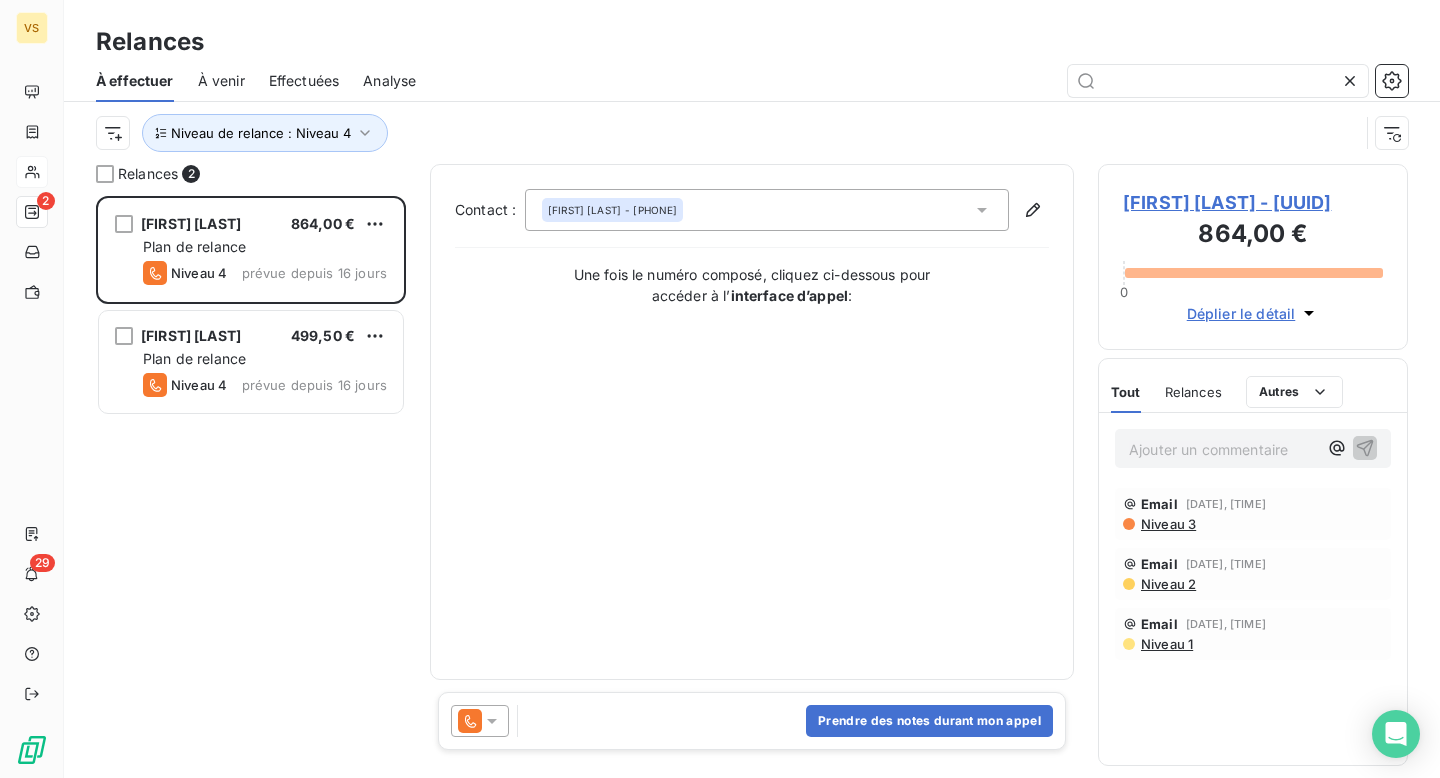 click on "[FIRST] [LAST] - [UUID]" at bounding box center [1253, 202] 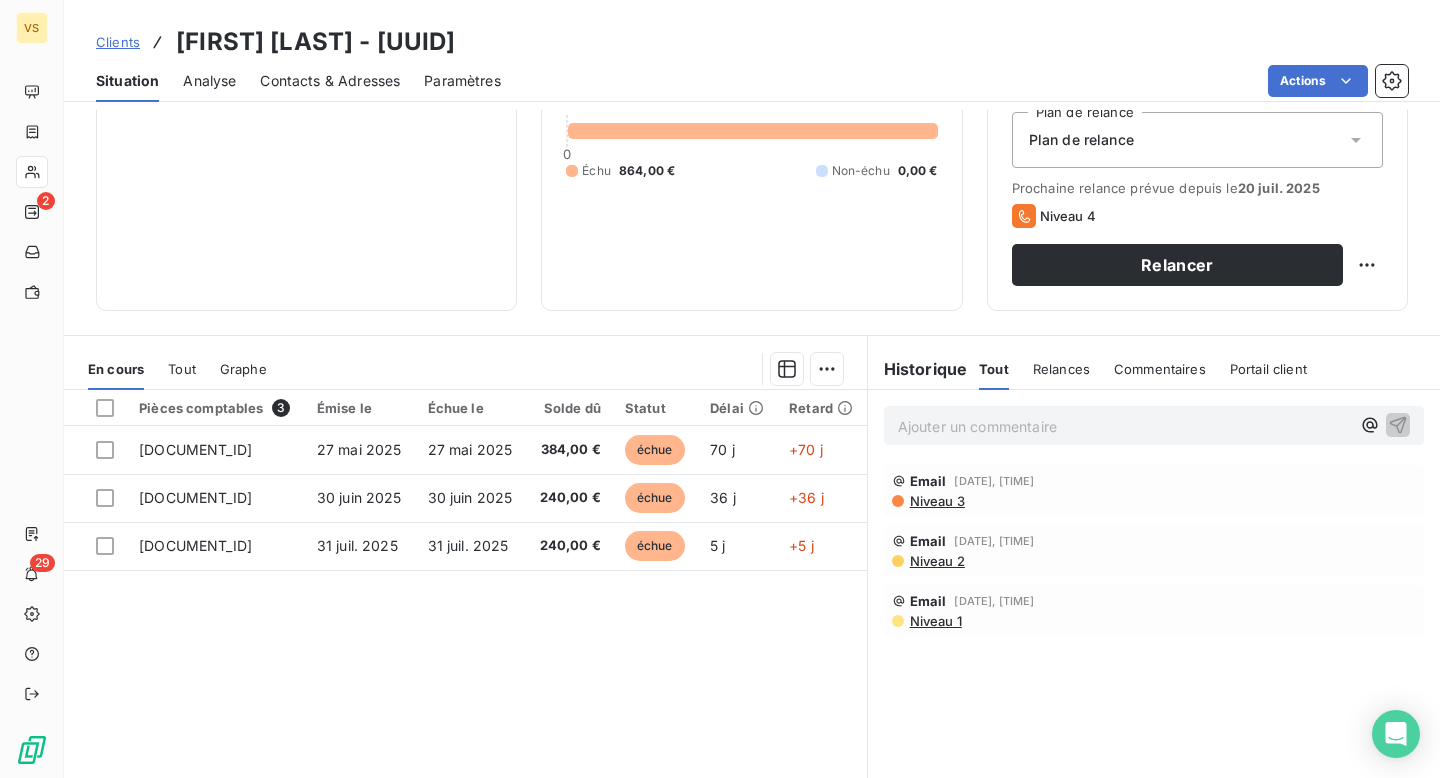 scroll, scrollTop: 0, scrollLeft: 0, axis: both 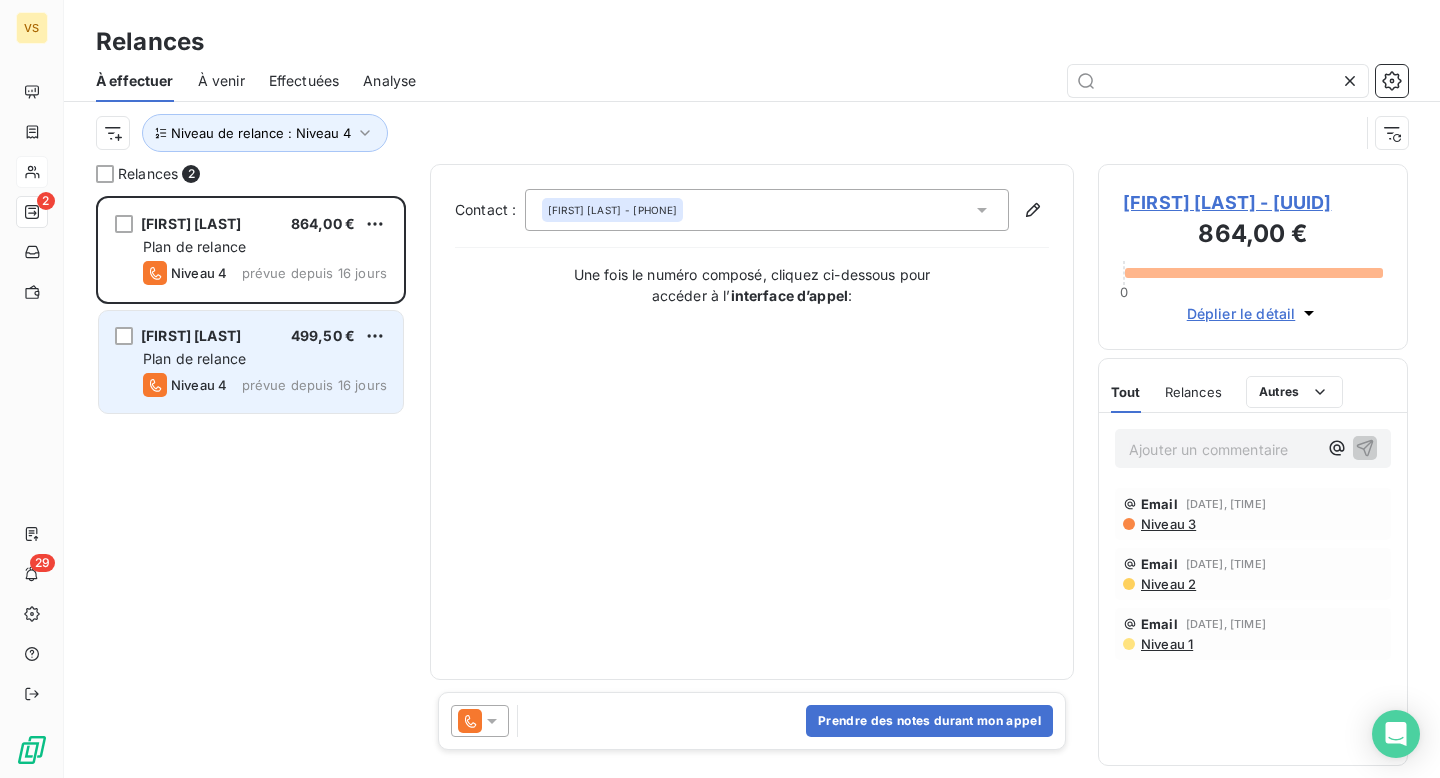 click on "Plan de relance" at bounding box center (265, 359) 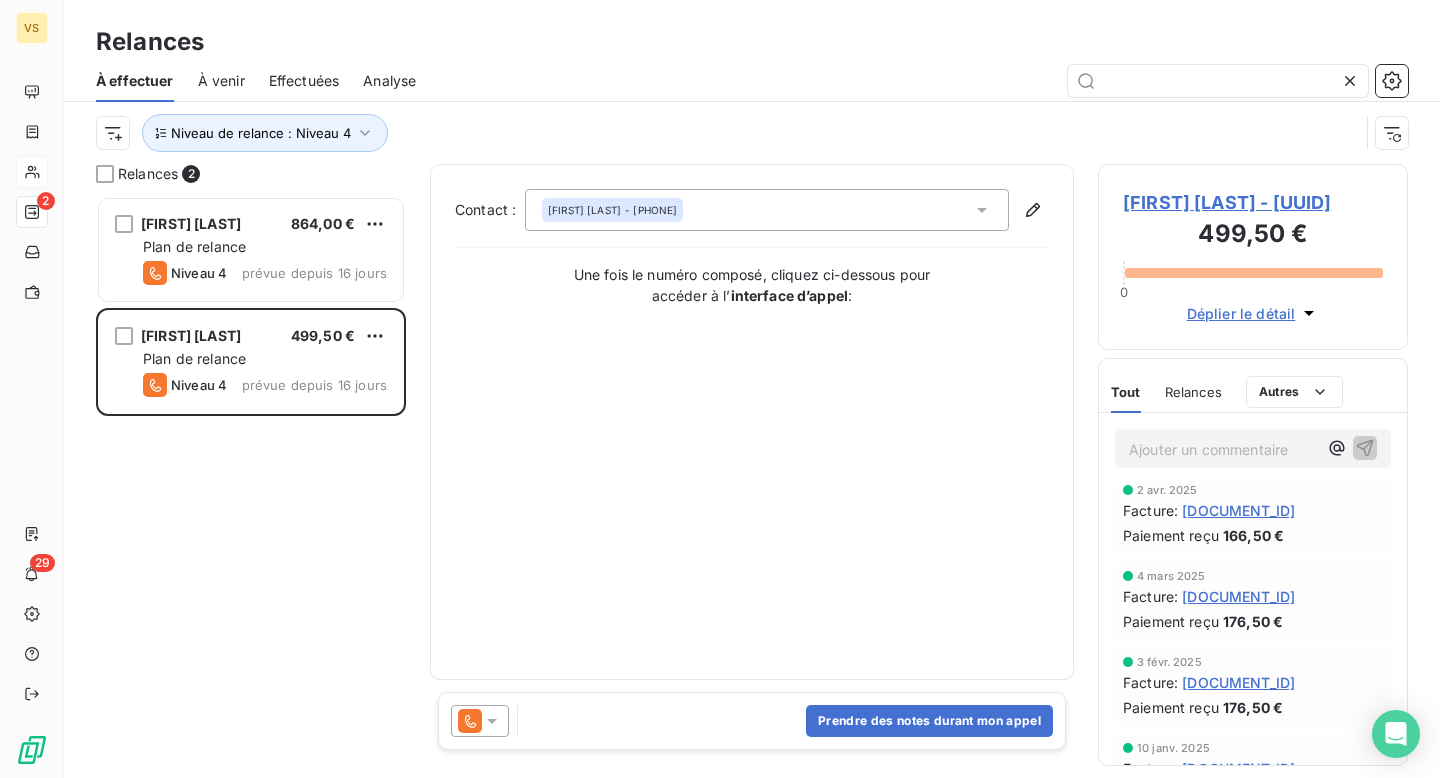scroll, scrollTop: 197, scrollLeft: 0, axis: vertical 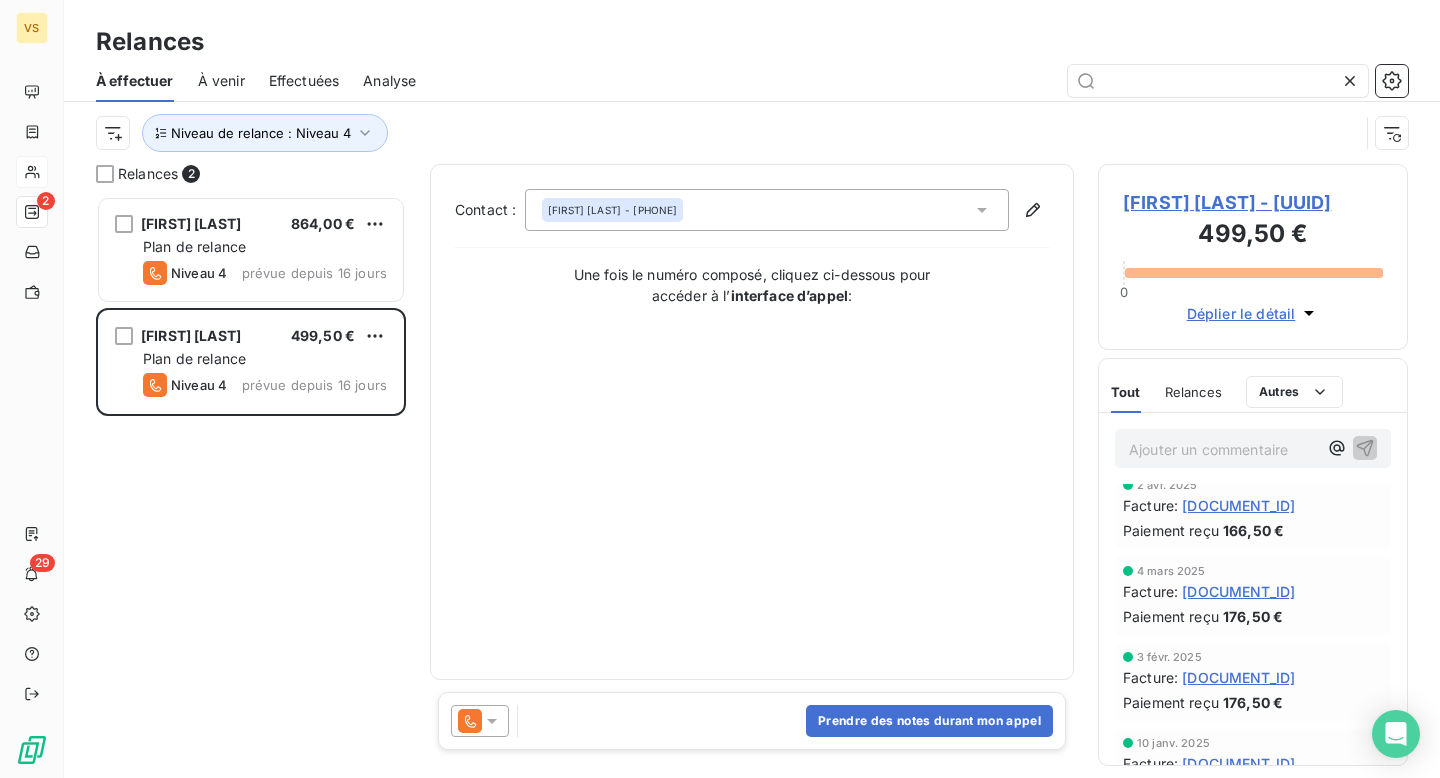 click on "[FIRST] [LAST] - [UUID]" at bounding box center (1253, 202) 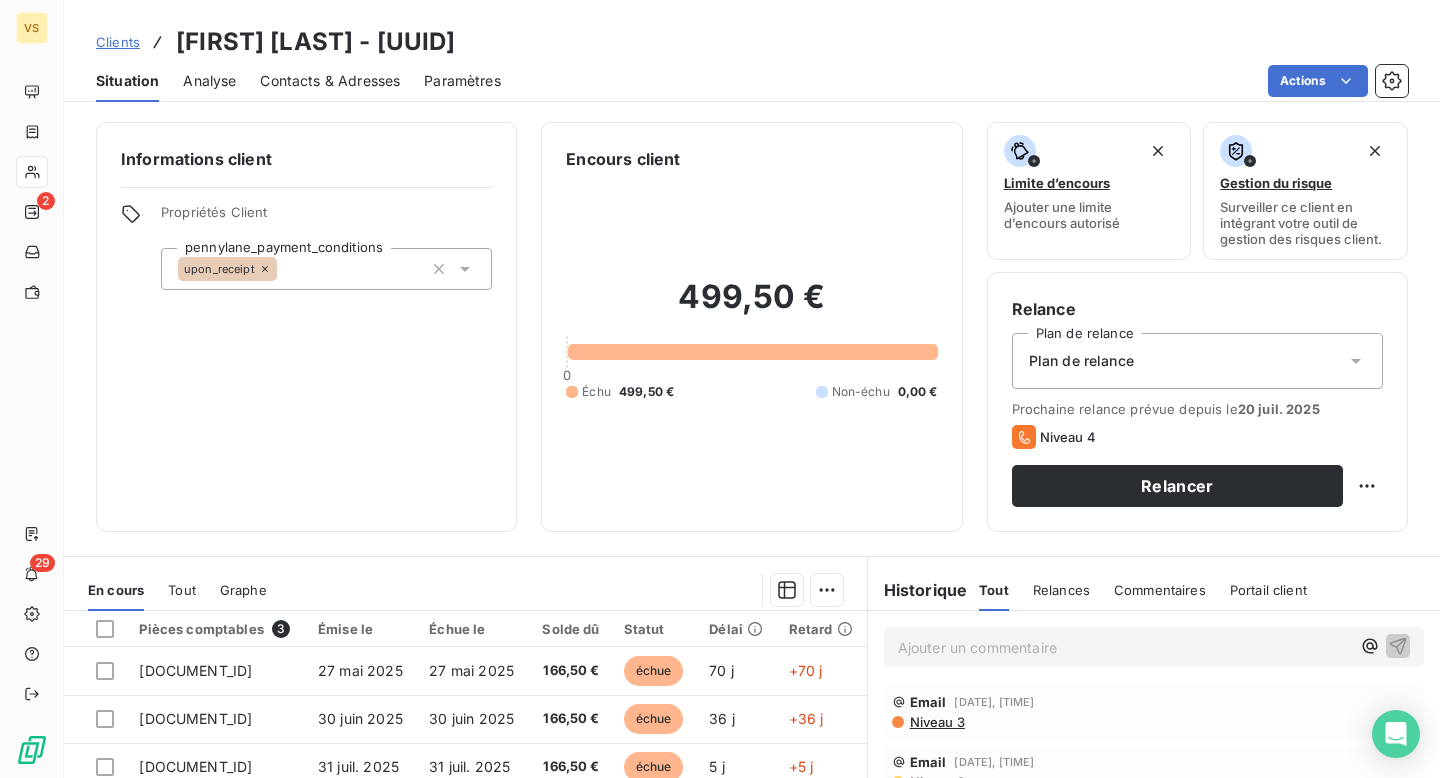 scroll, scrollTop: 278, scrollLeft: 0, axis: vertical 